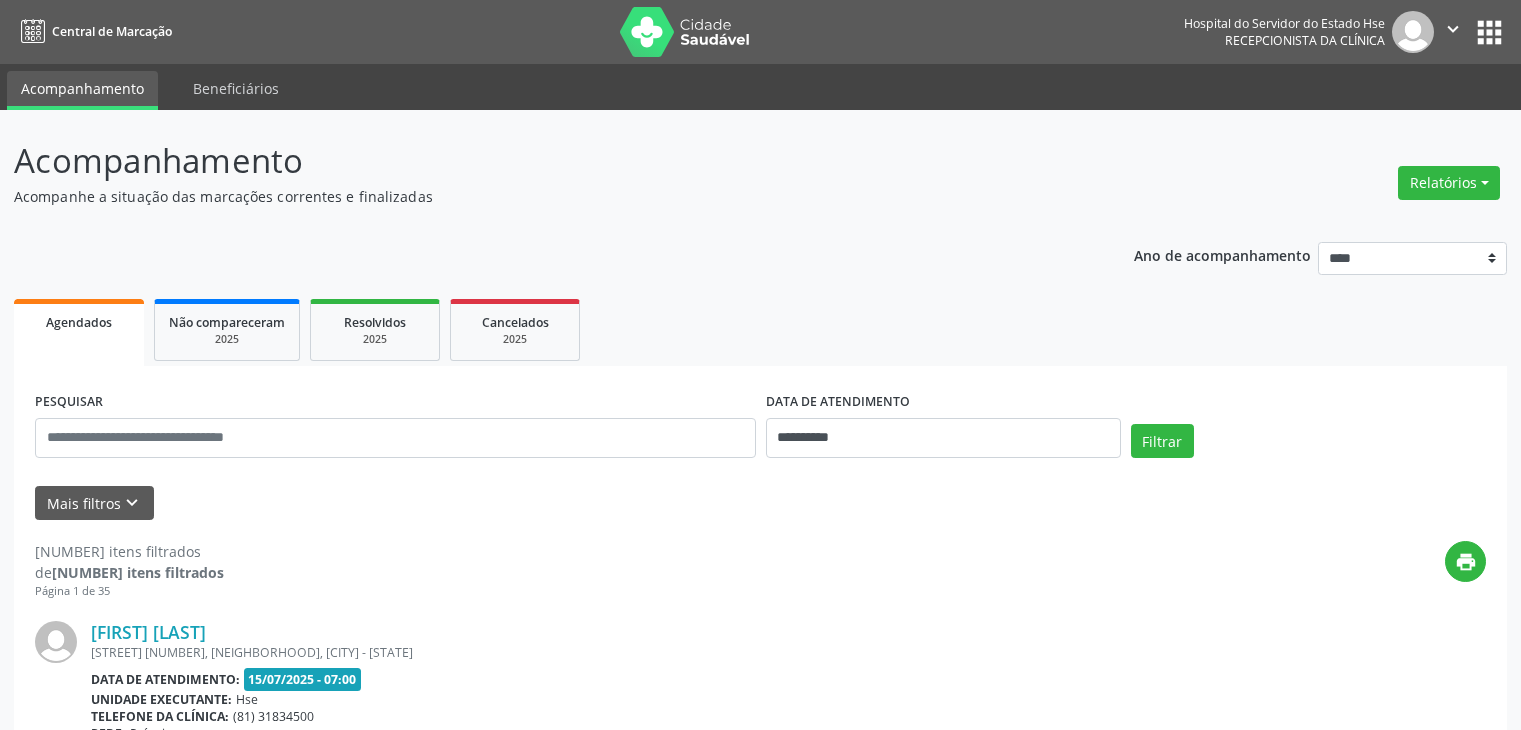 scroll, scrollTop: 0, scrollLeft: 0, axis: both 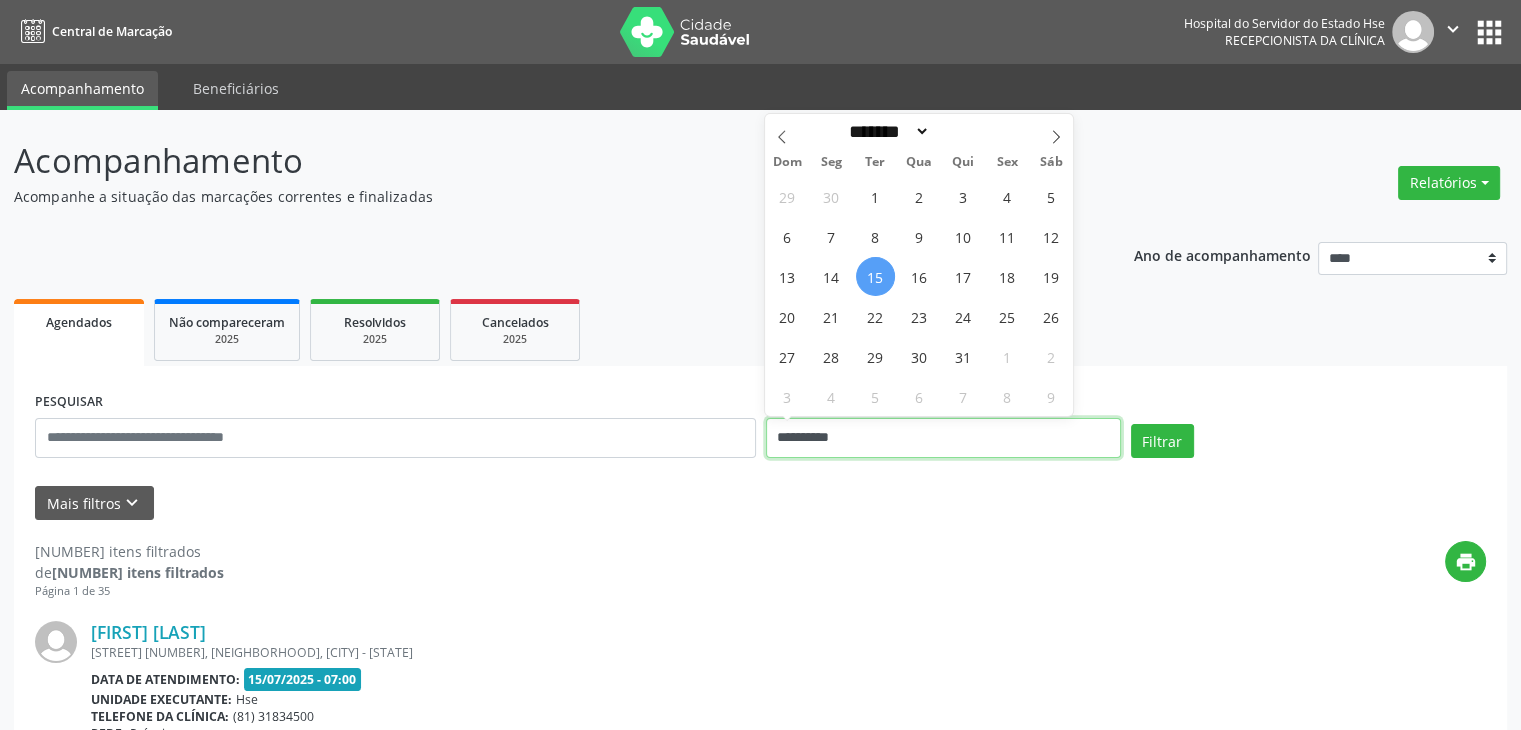 click on "**********" at bounding box center (943, 438) 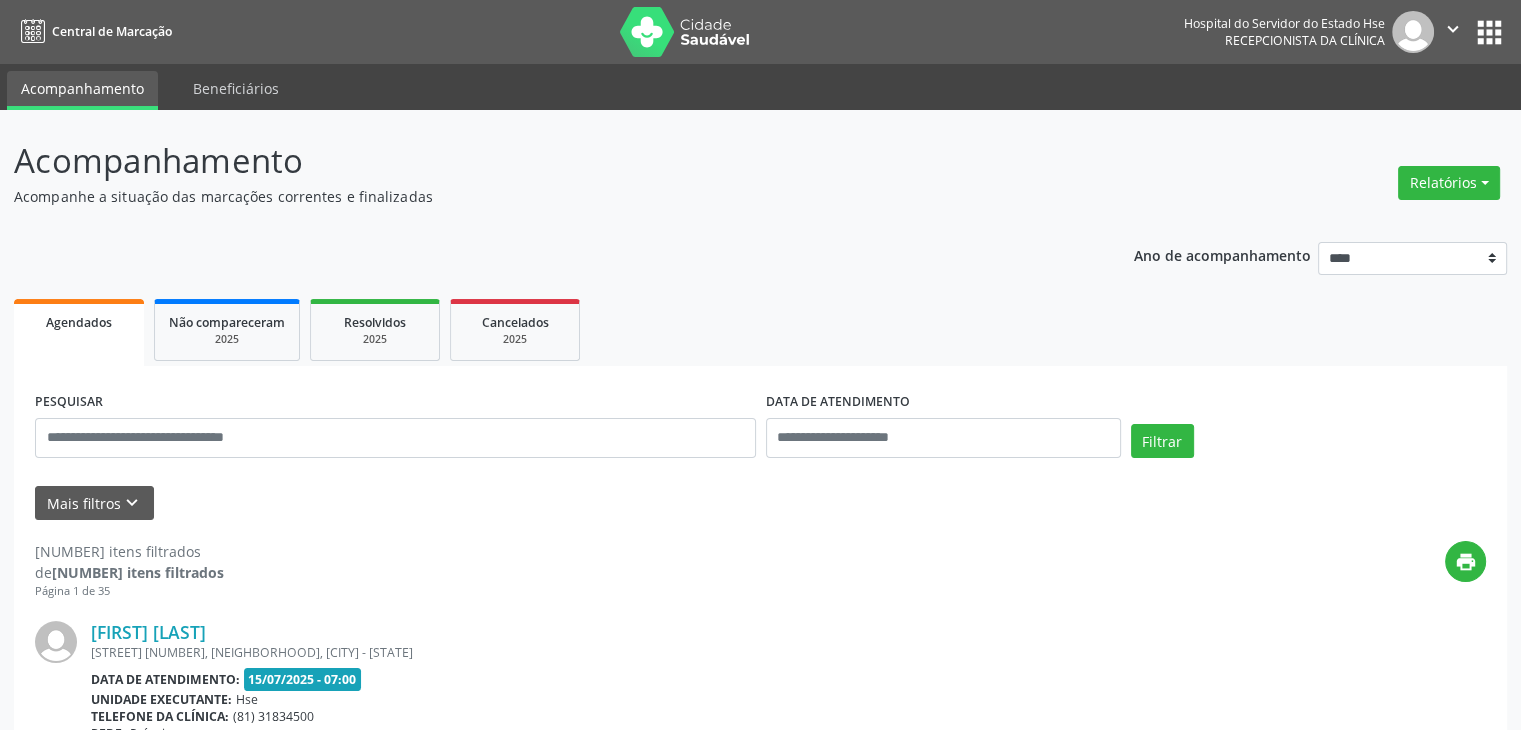 click on "Acompanhamento" at bounding box center (536, 161) 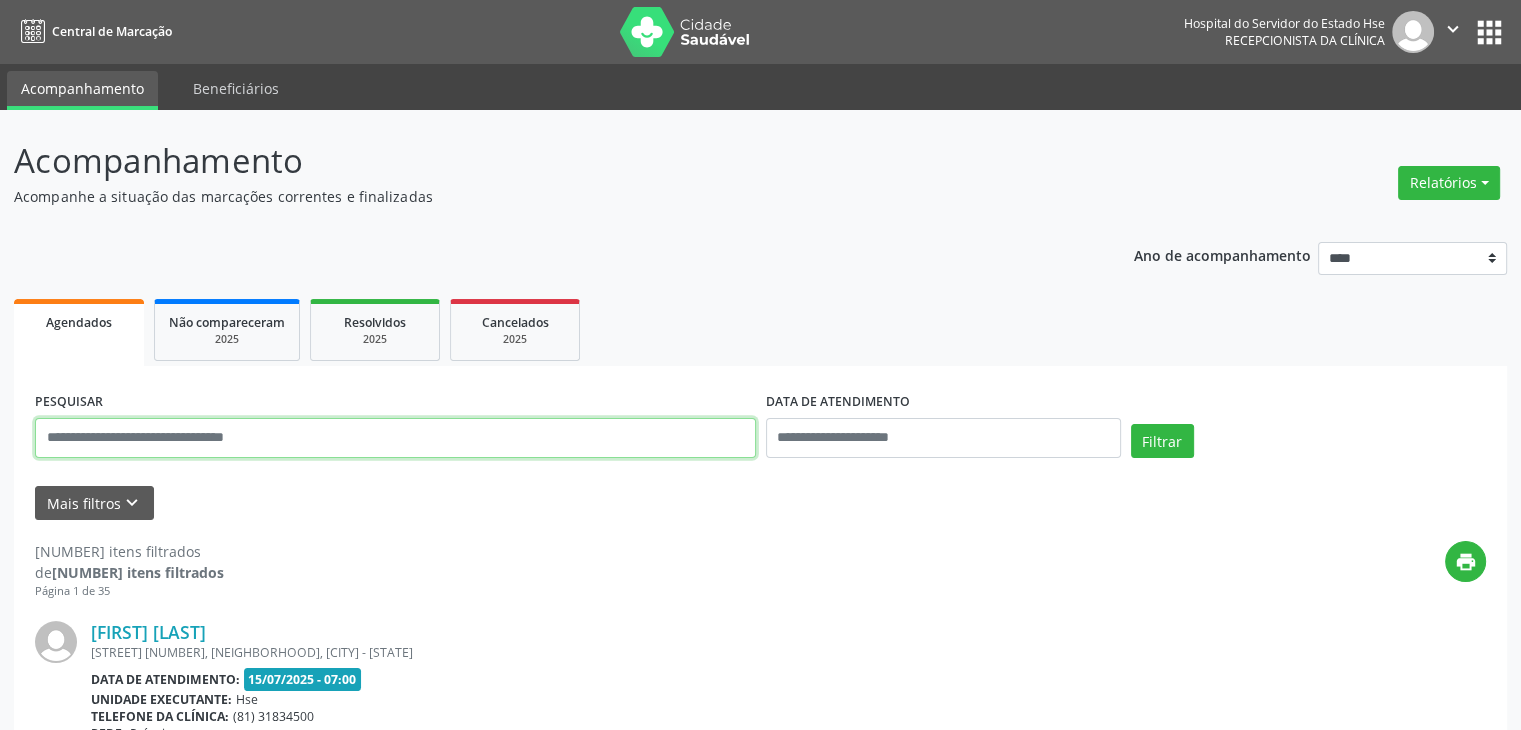 click at bounding box center [395, 438] 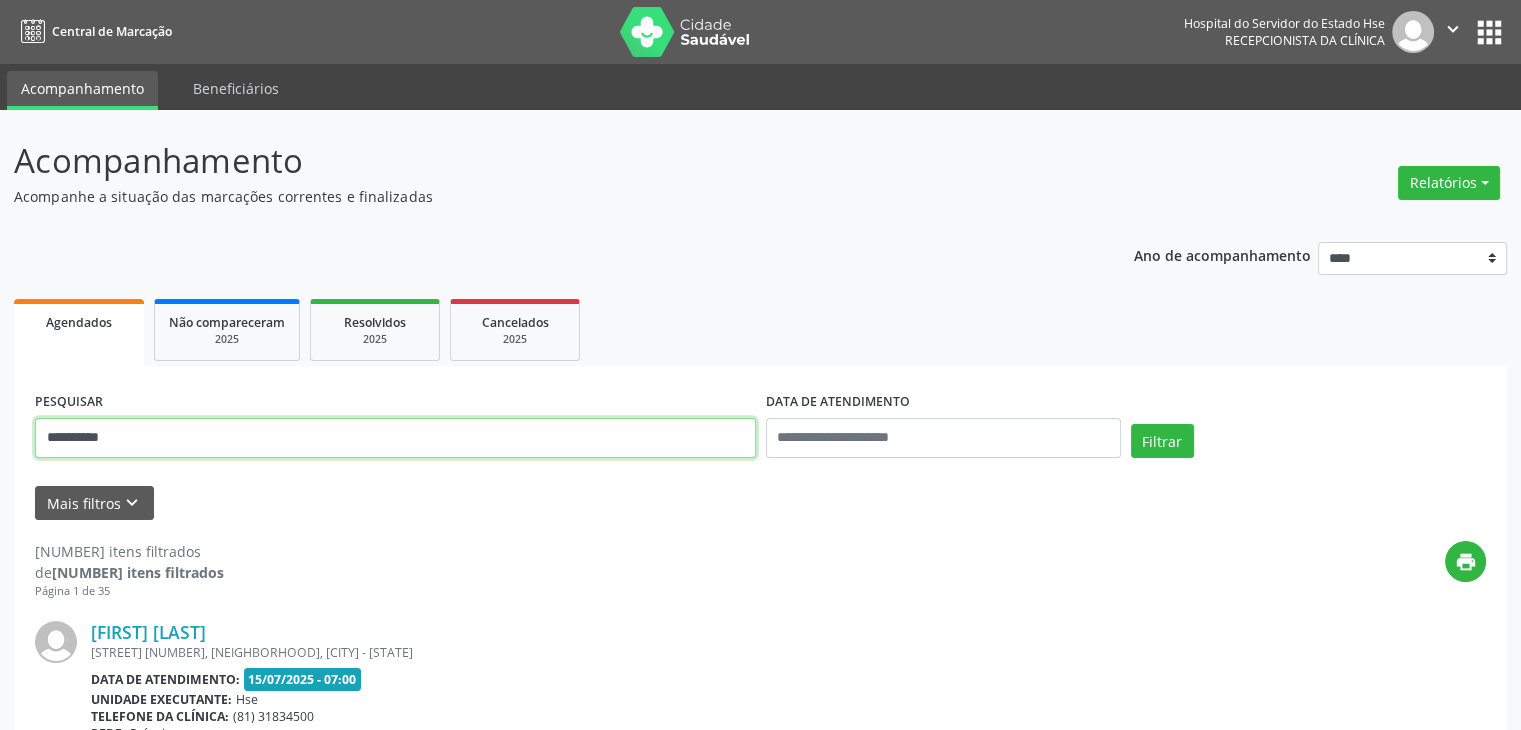 type on "**********" 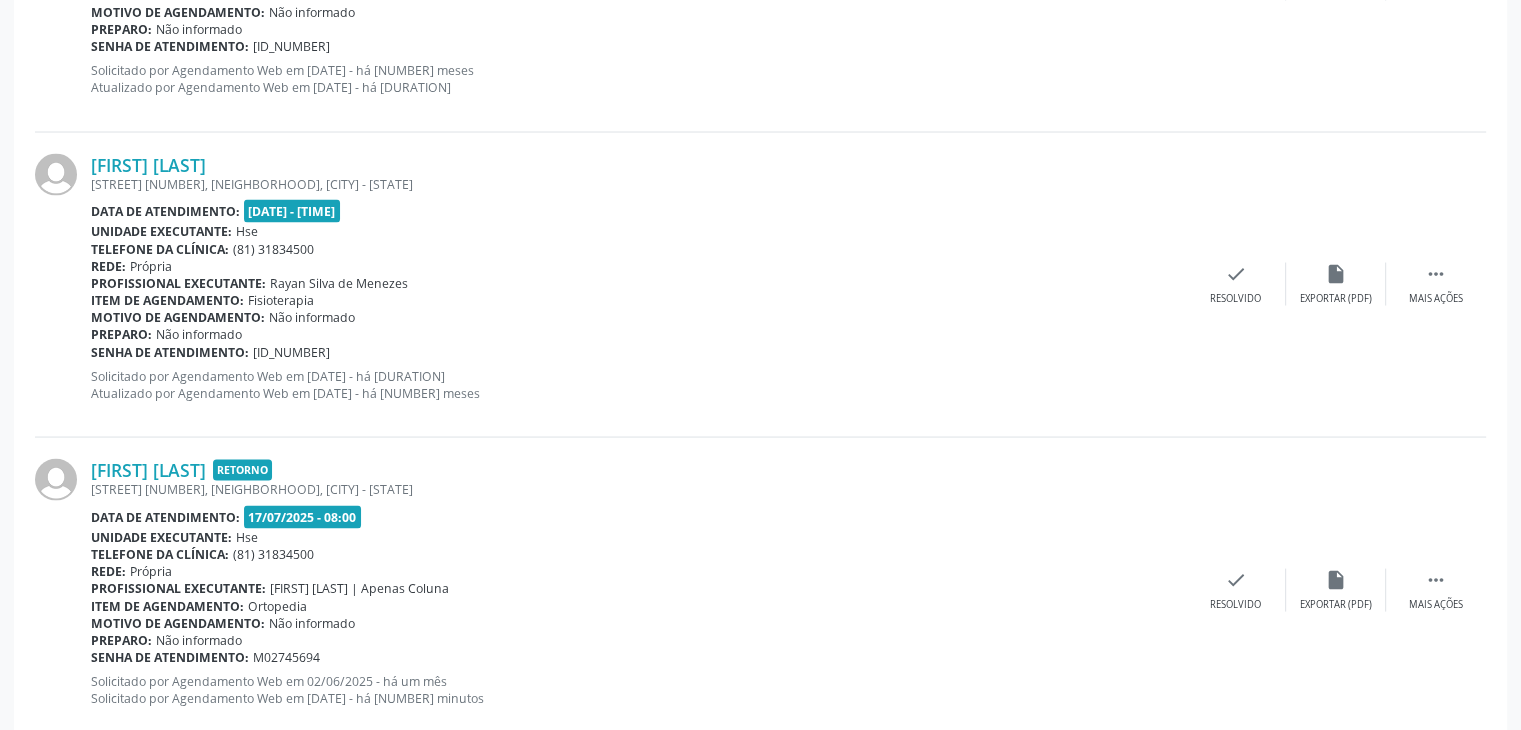 scroll, scrollTop: 3871, scrollLeft: 0, axis: vertical 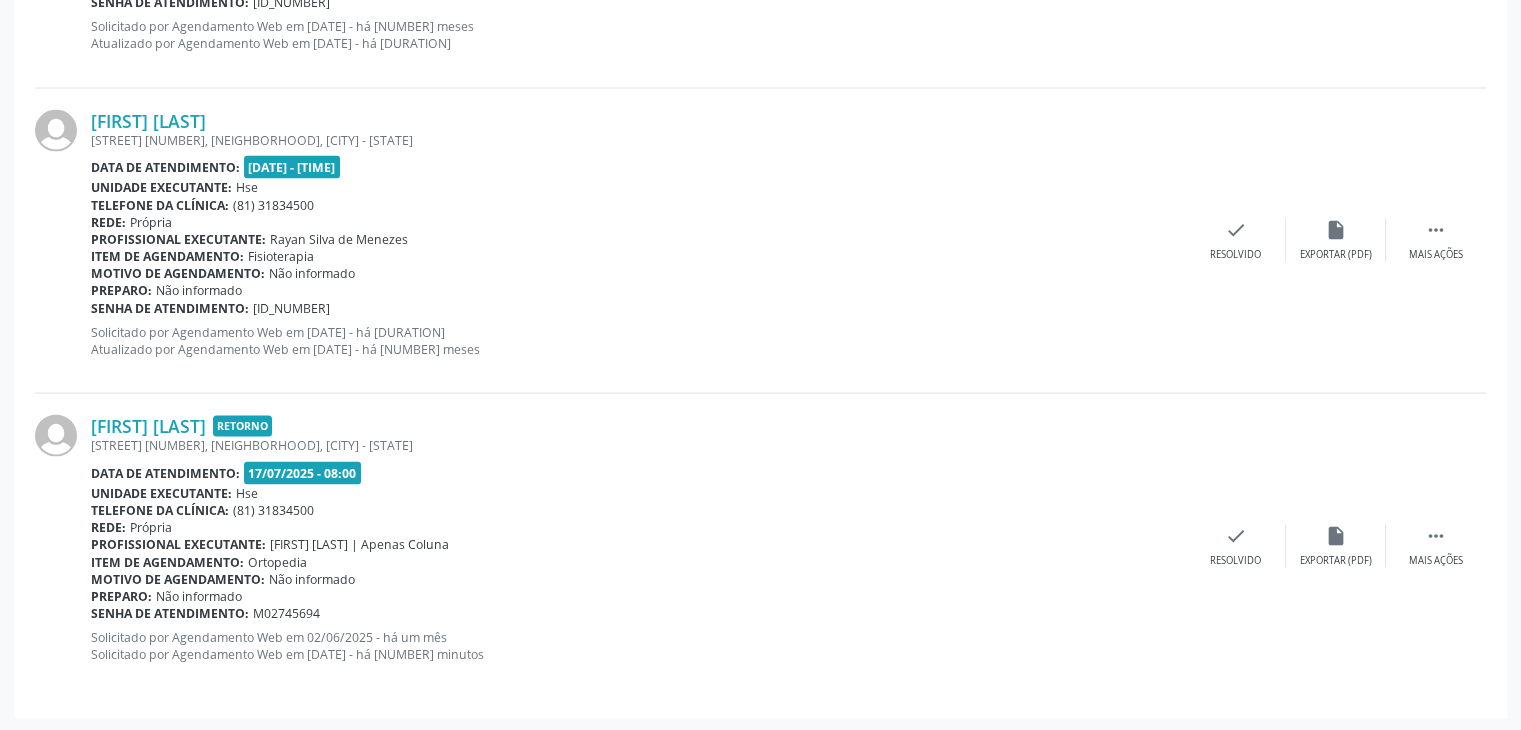 drag, startPoint x: 91, startPoint y: 405, endPoint x: 344, endPoint y: 416, distance: 253.23901 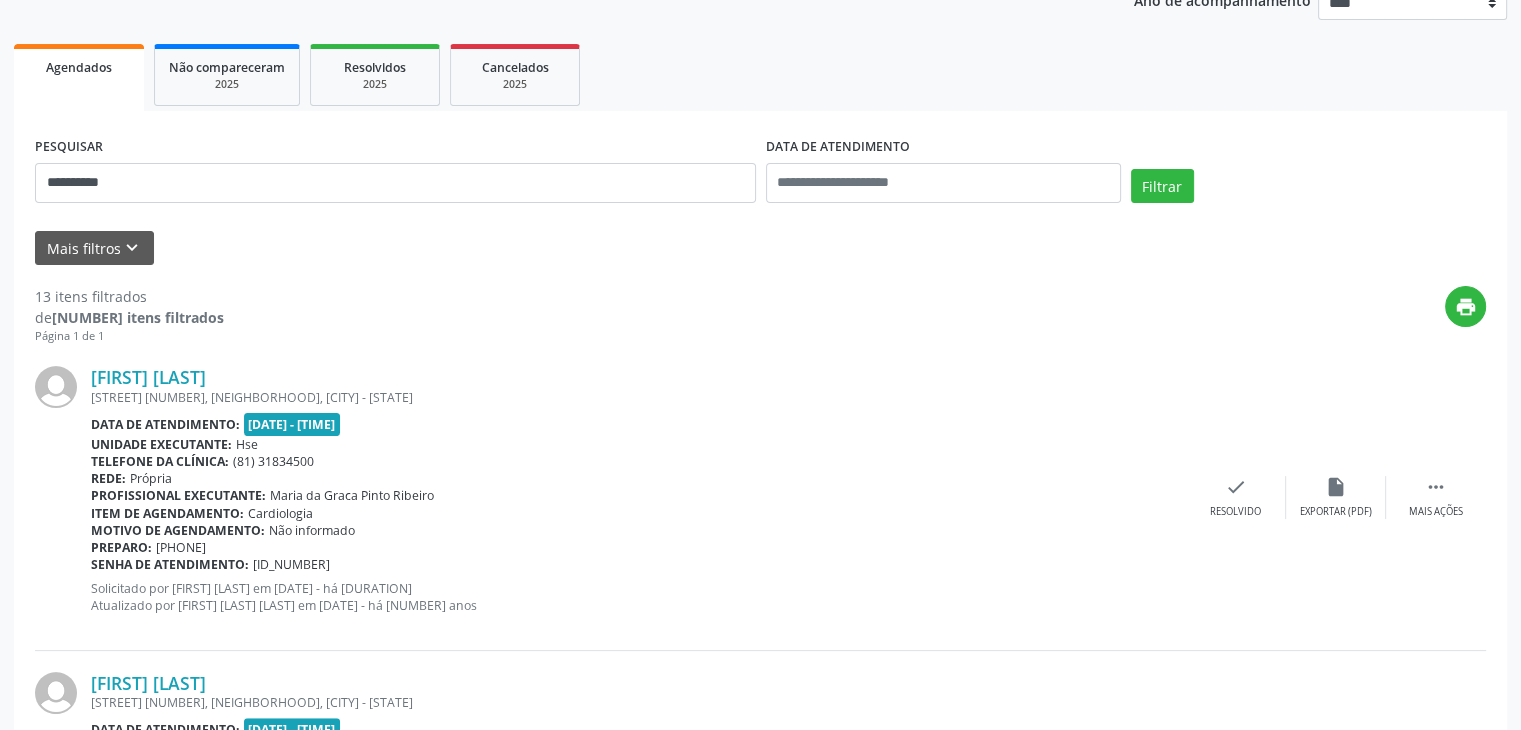 scroll, scrollTop: 212, scrollLeft: 0, axis: vertical 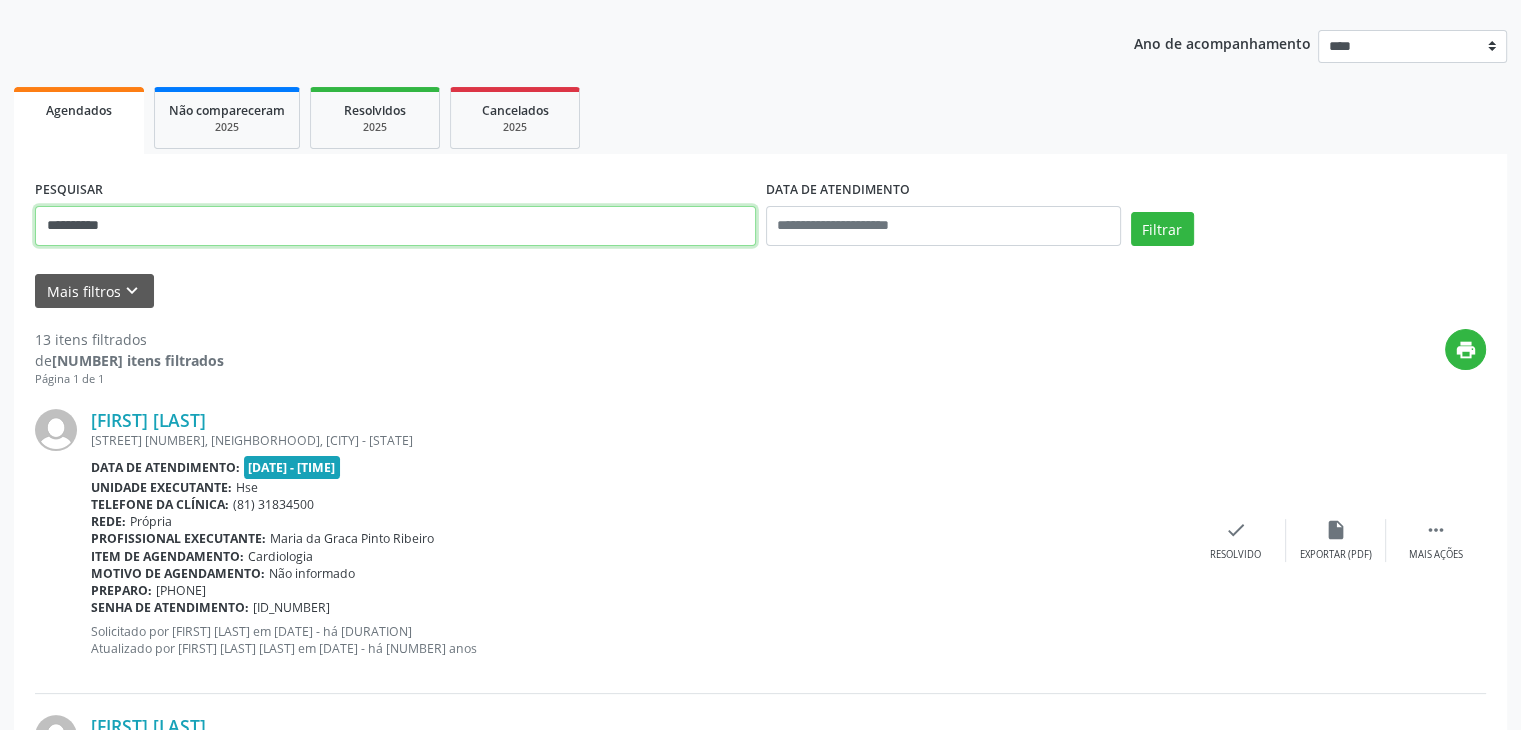 drag, startPoint x: 160, startPoint y: 222, endPoint x: 0, endPoint y: 239, distance: 160.90059 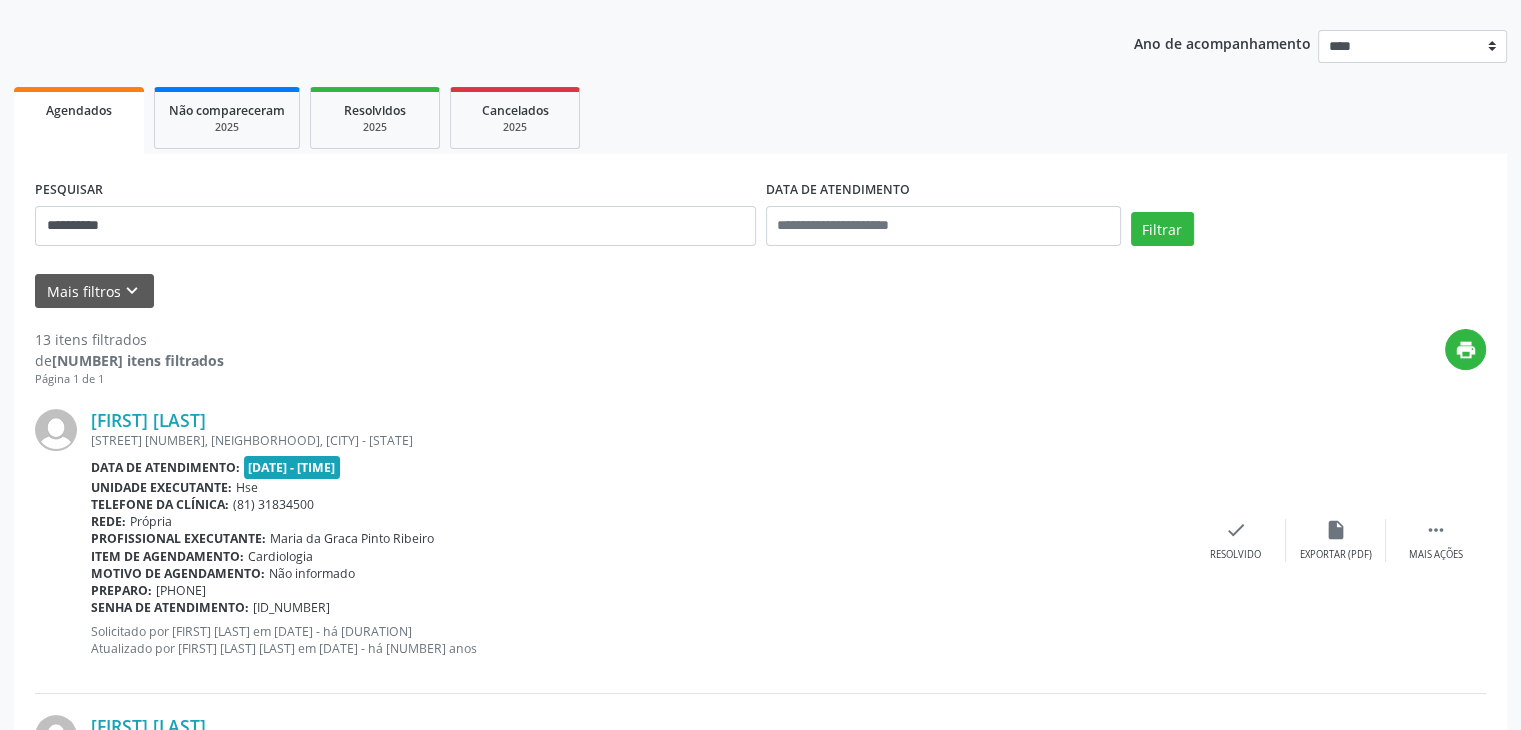 scroll, scrollTop: 0, scrollLeft: 0, axis: both 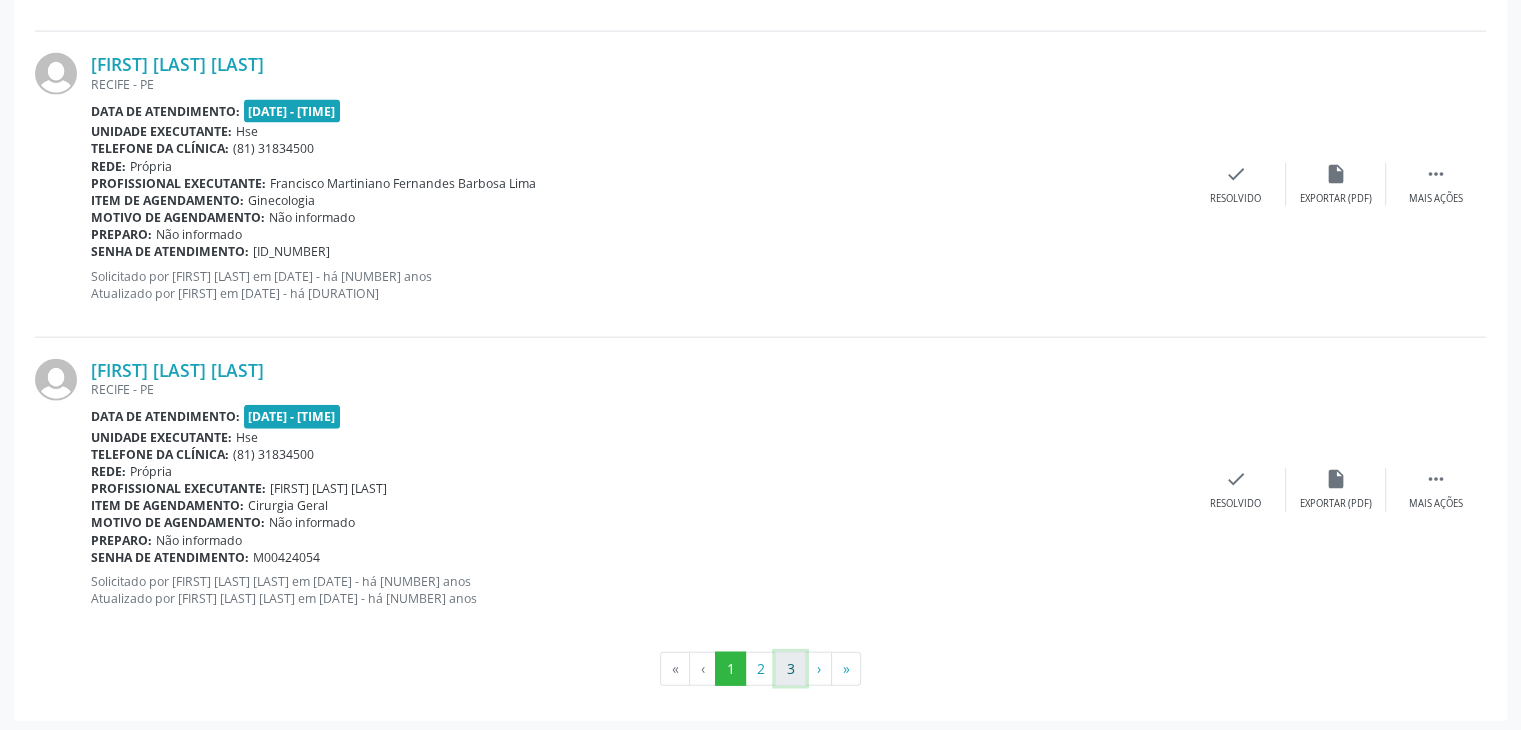 click on "3" at bounding box center [790, 669] 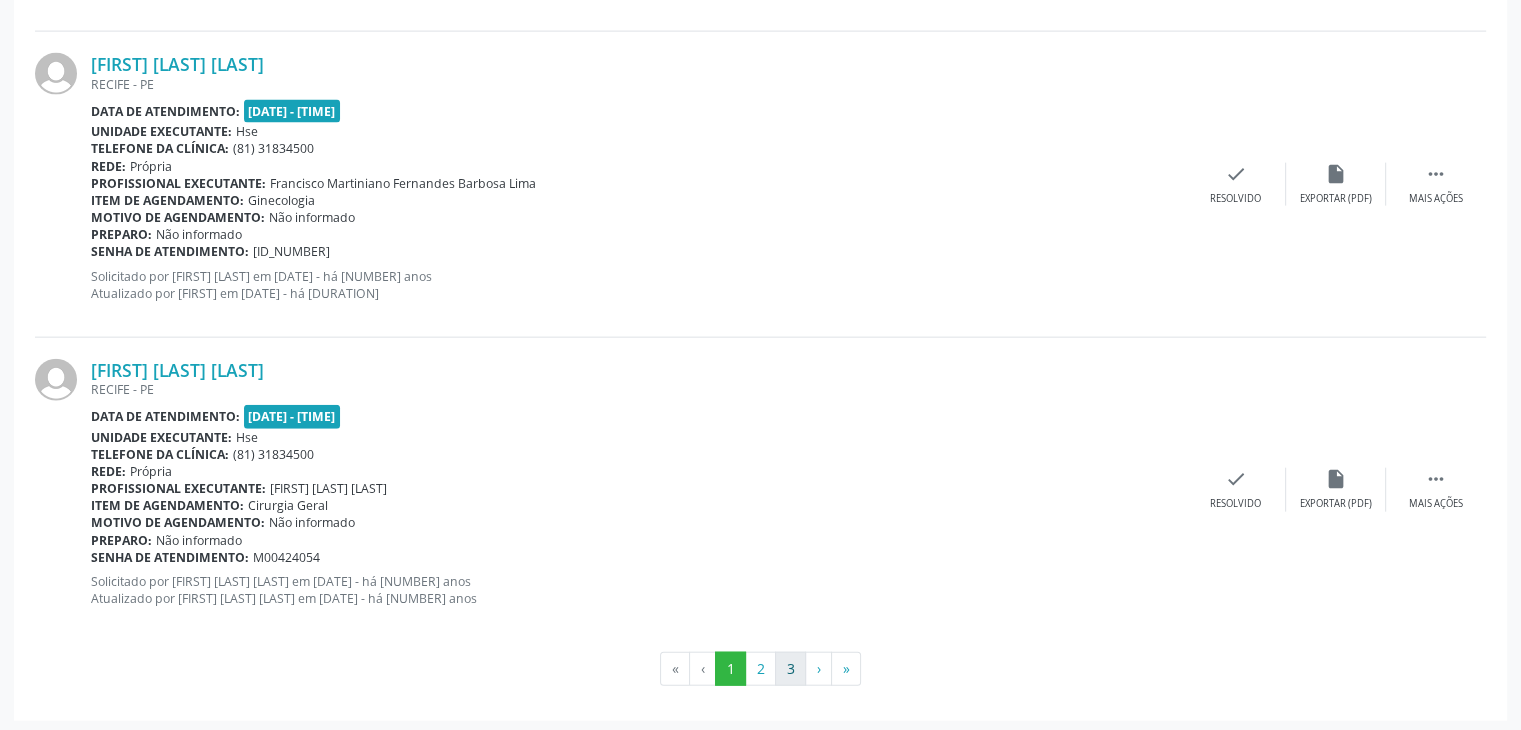 scroll, scrollTop: 0, scrollLeft: 0, axis: both 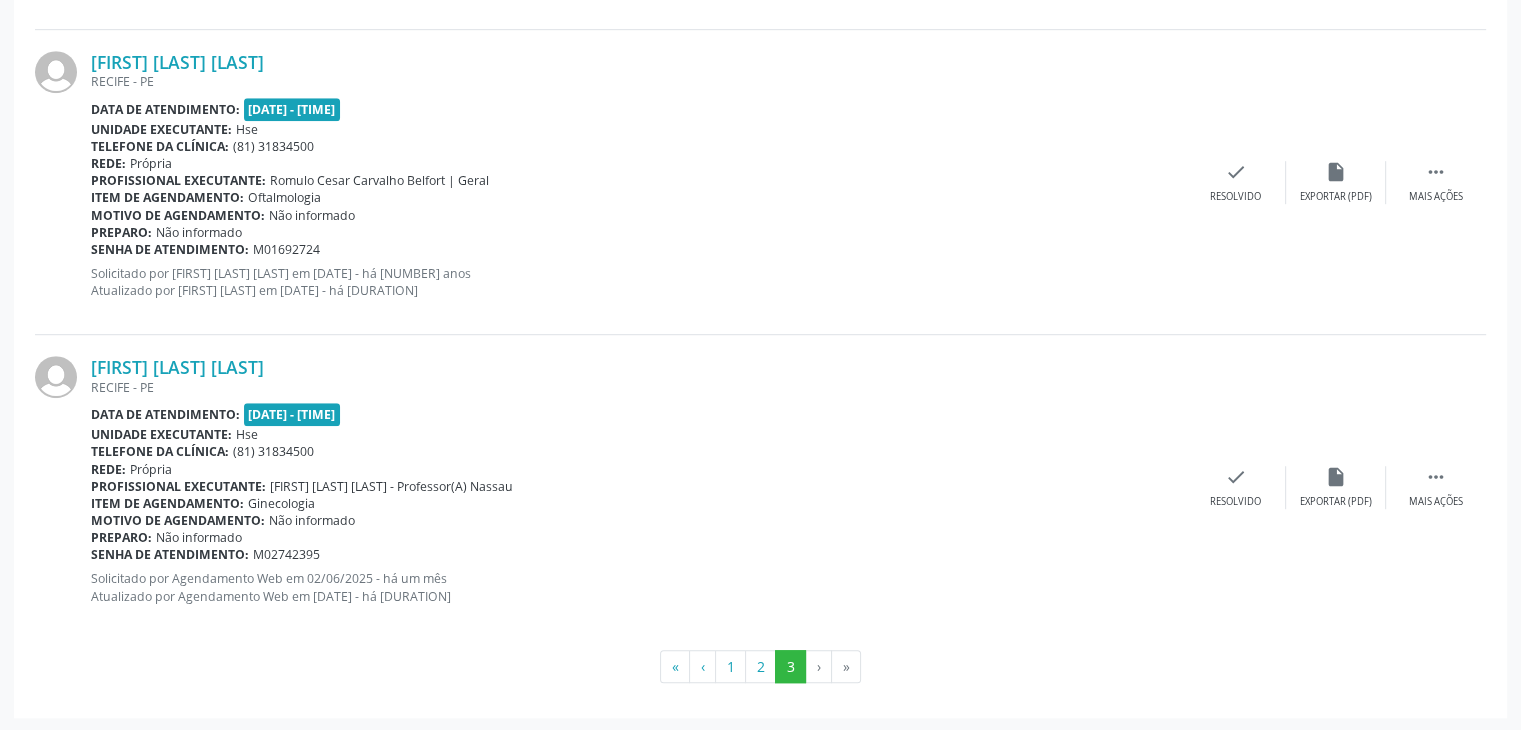 drag, startPoint x: 382, startPoint y: 365, endPoint x: 89, endPoint y: 361, distance: 293.0273 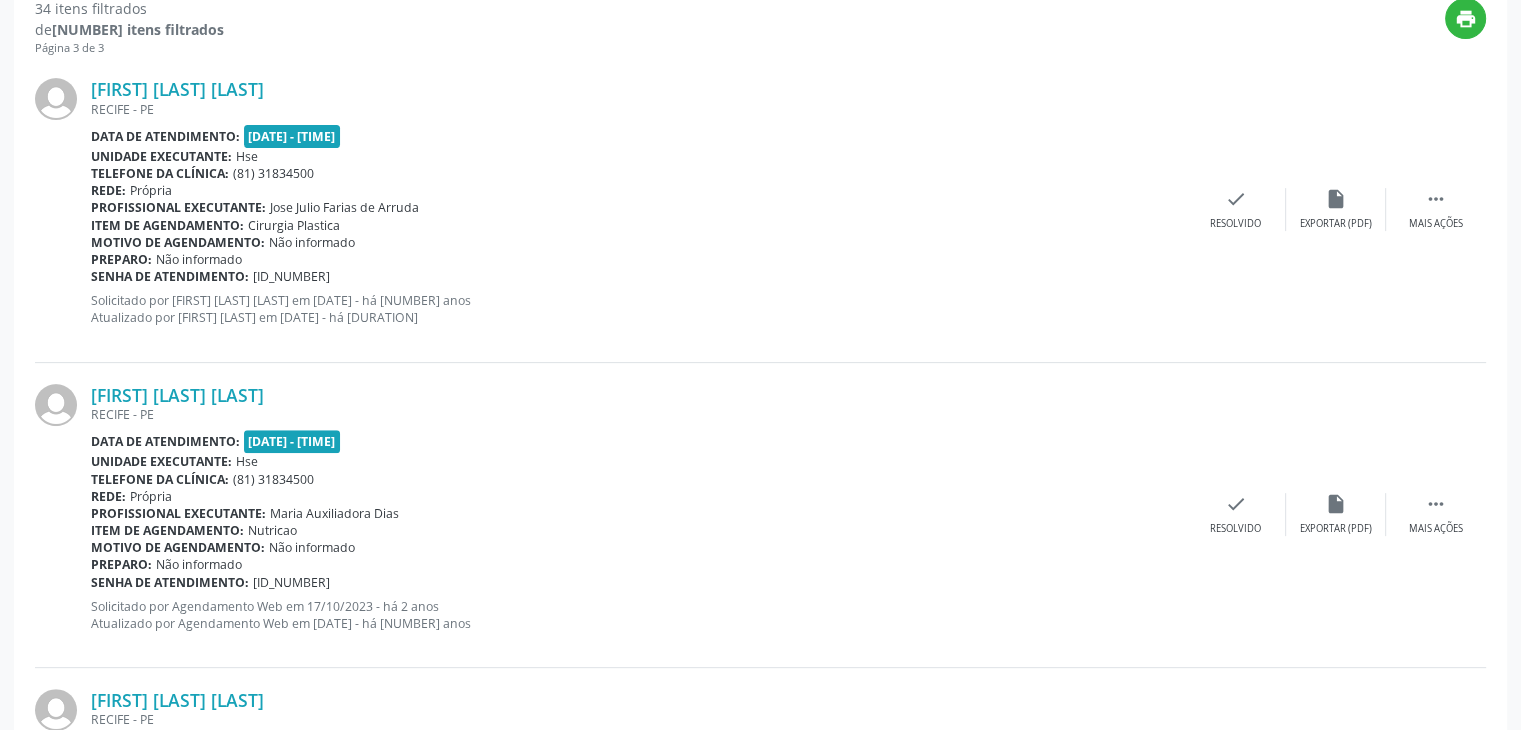 scroll, scrollTop: 0, scrollLeft: 0, axis: both 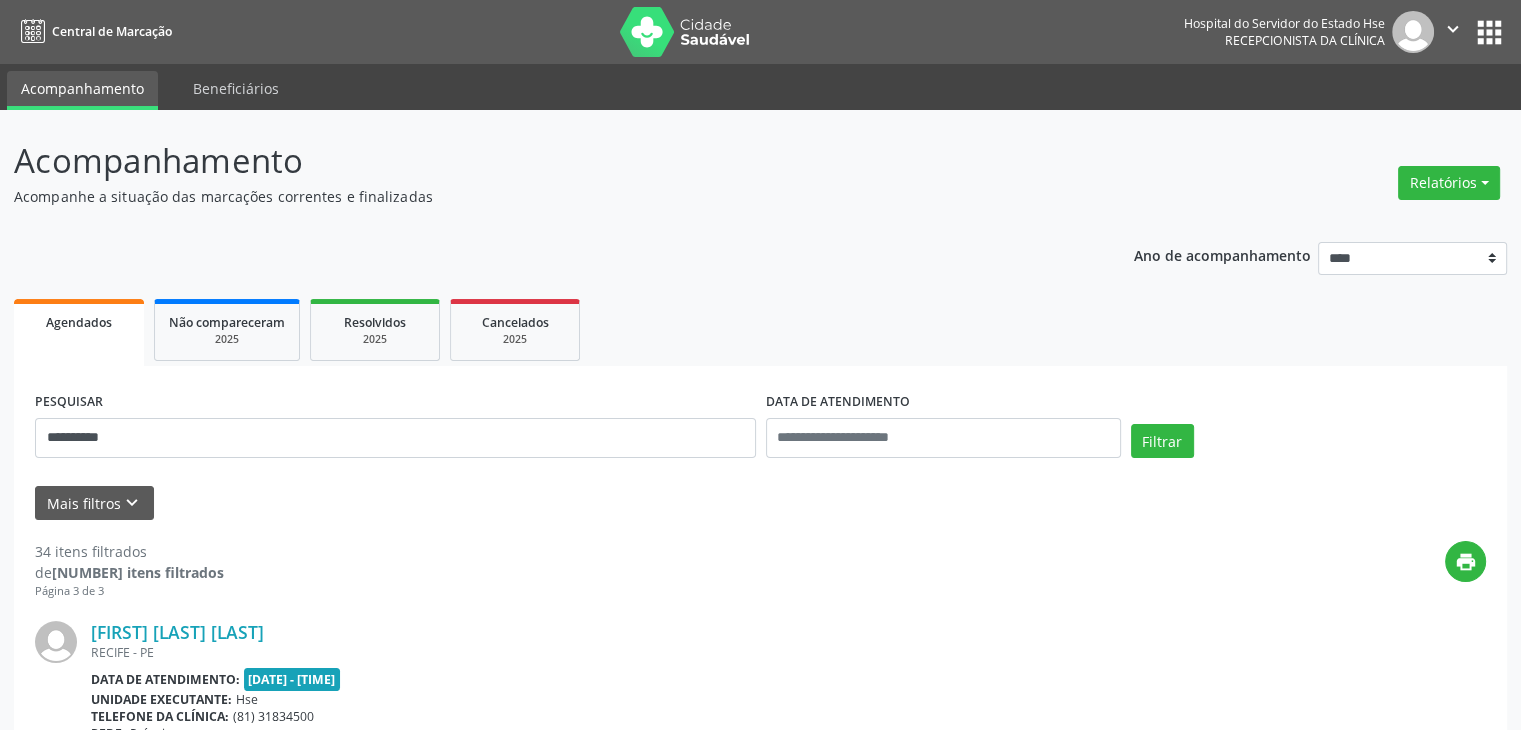drag, startPoint x: 446, startPoint y: 458, endPoint x: 44, endPoint y: 428, distance: 403.11786 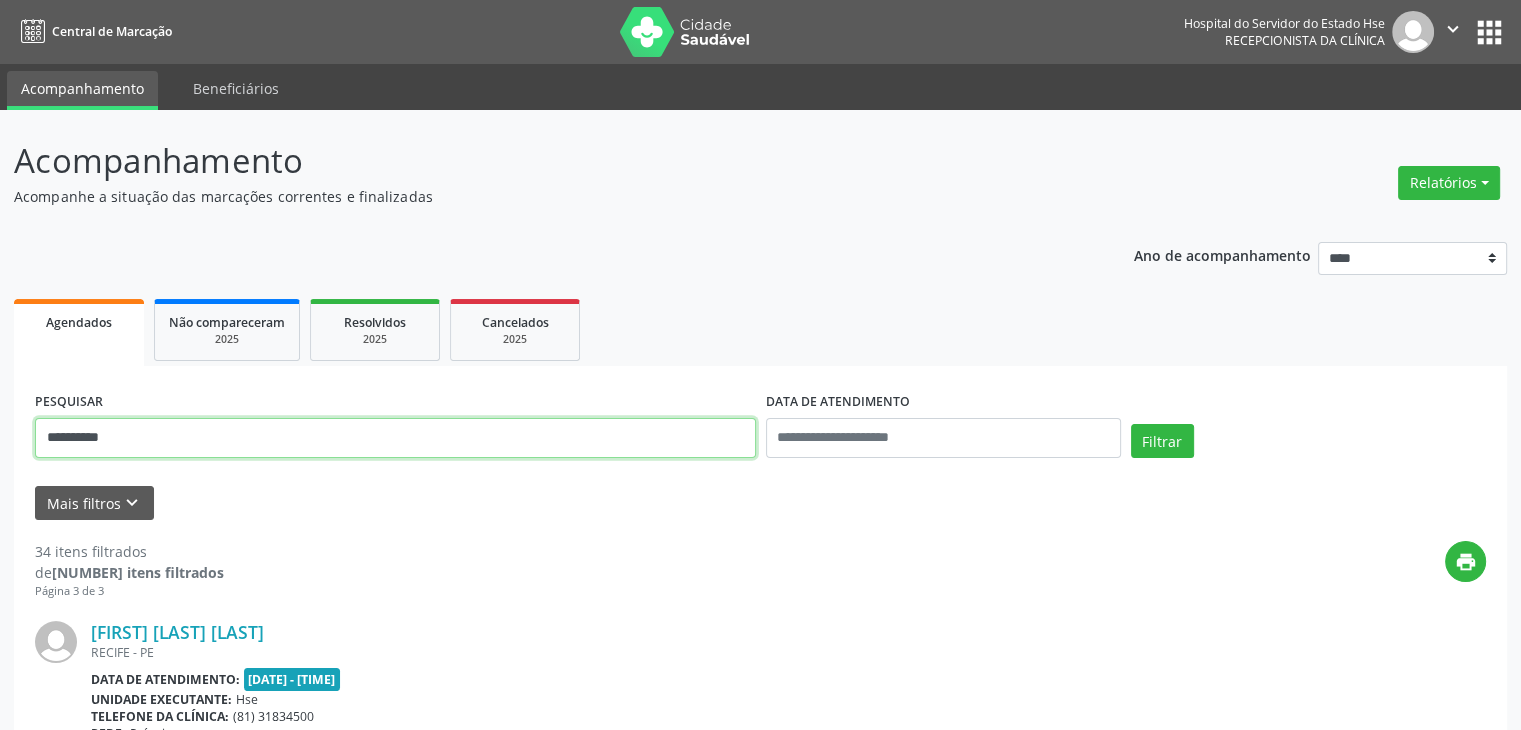 click on "**********" at bounding box center [395, 438] 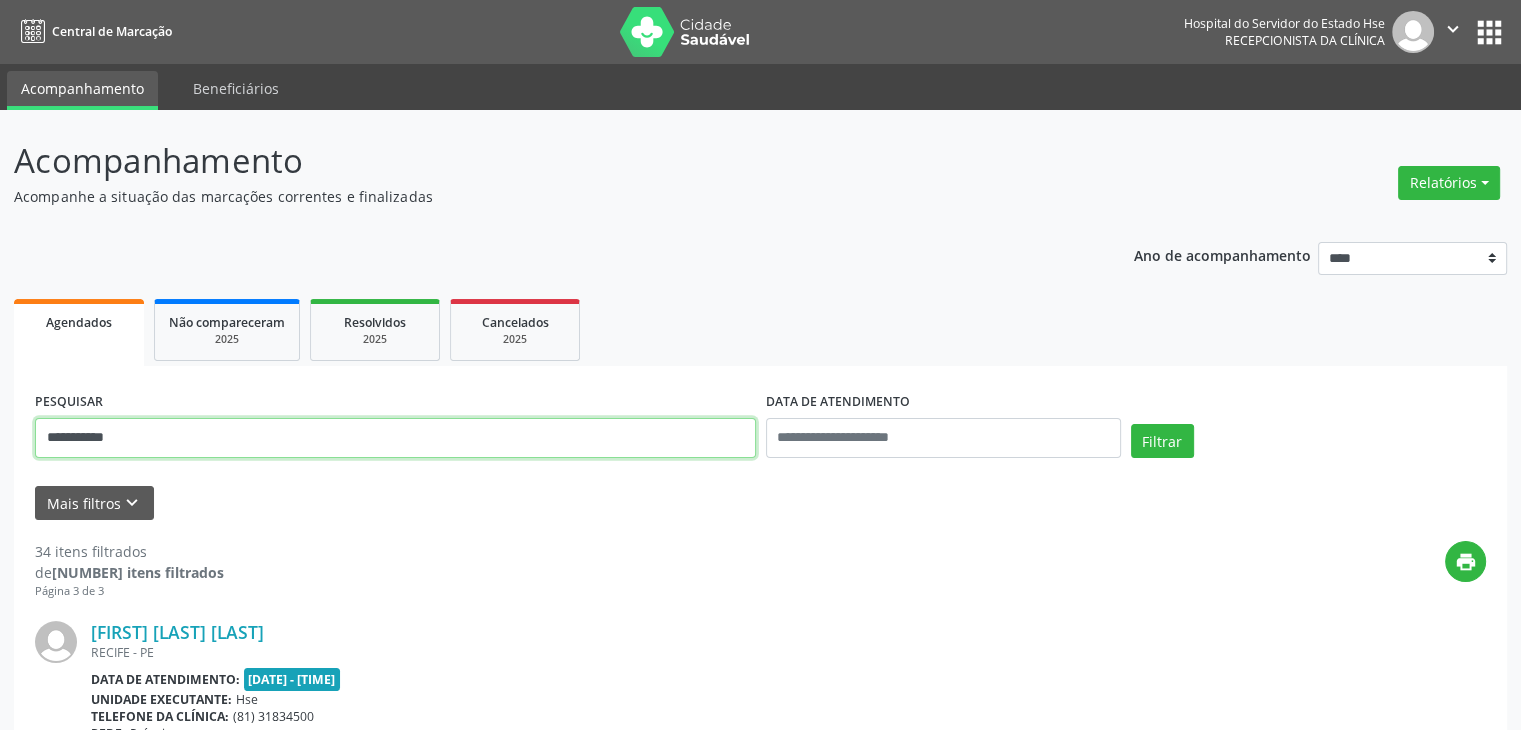 drag, startPoint x: 144, startPoint y: 439, endPoint x: 0, endPoint y: 513, distance: 161.9012 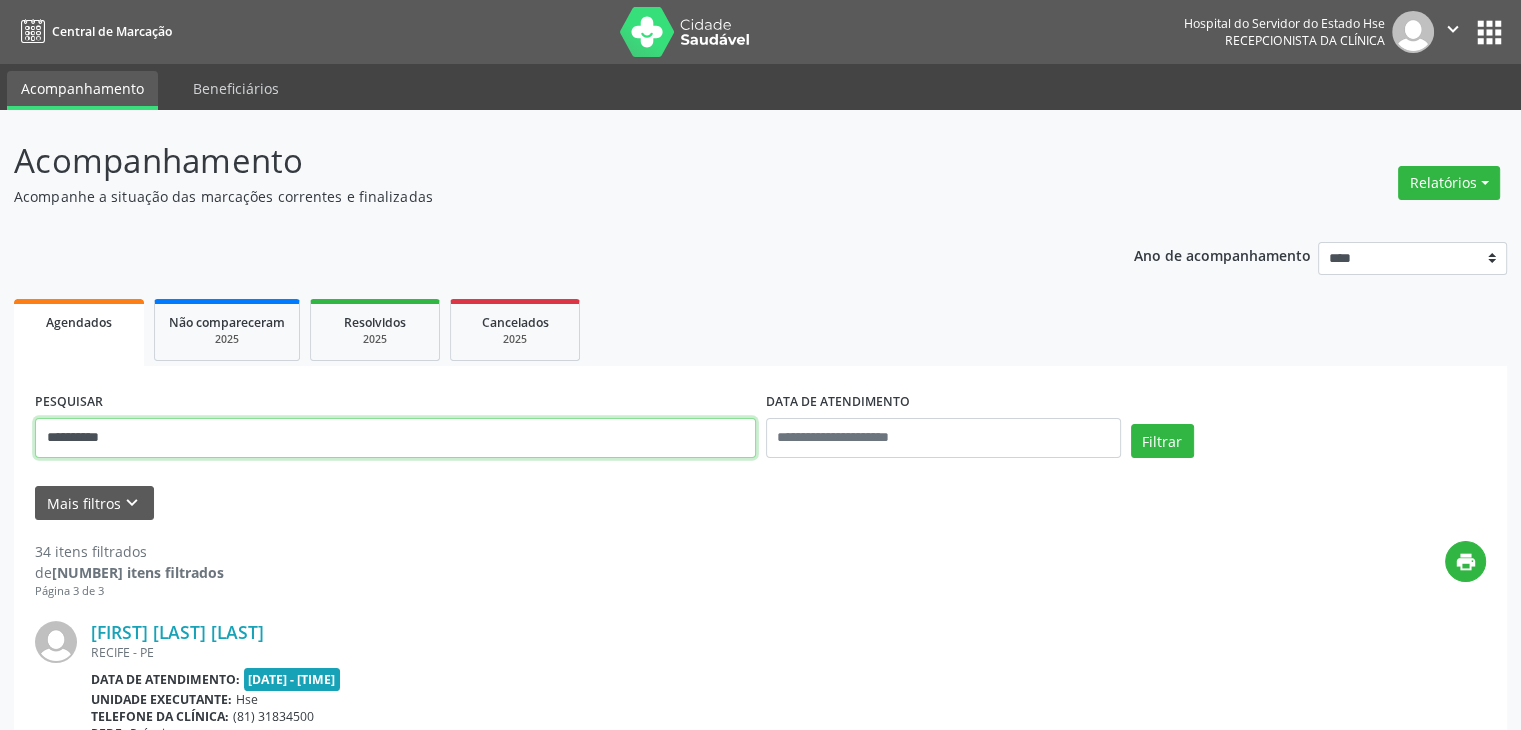 type on "**********" 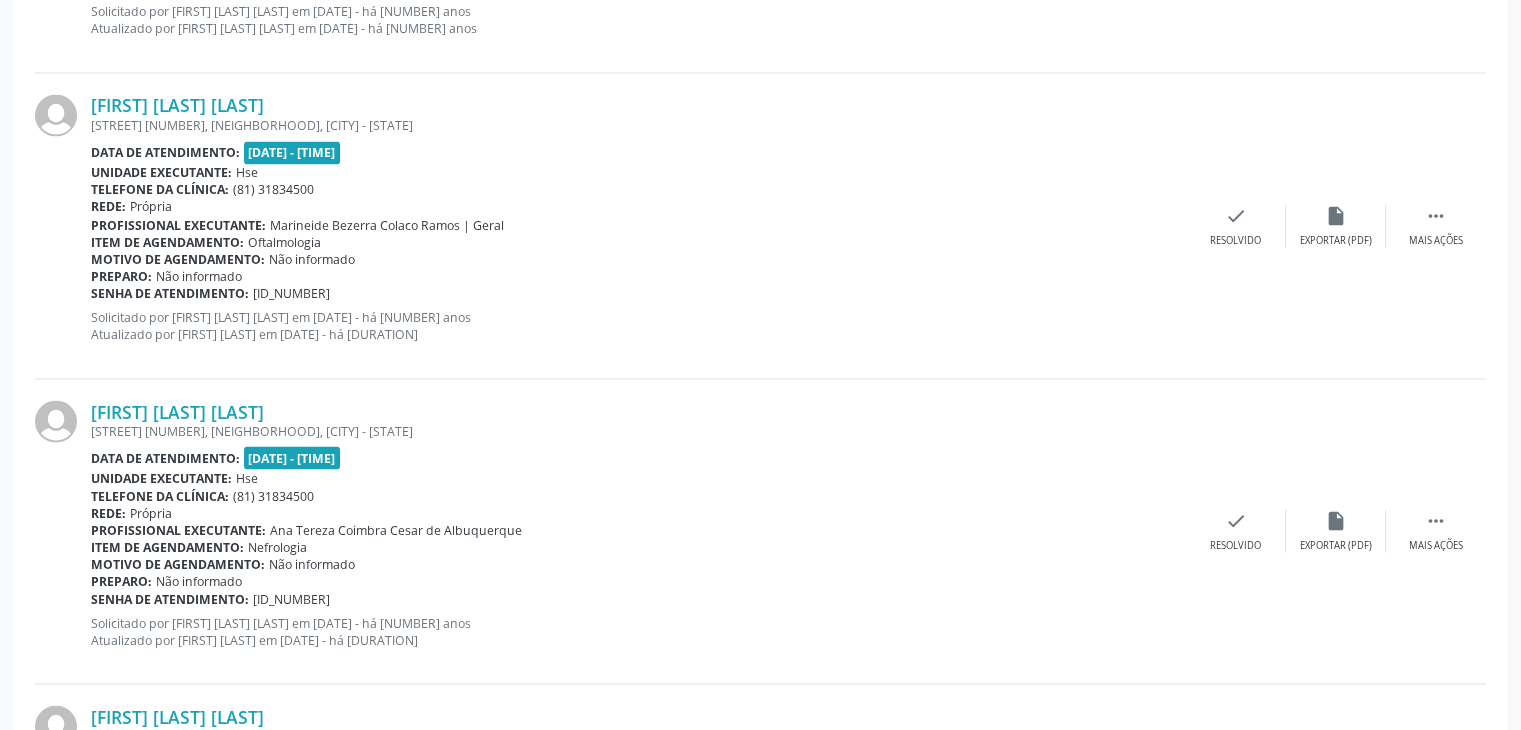 scroll, scrollTop: 4538, scrollLeft: 0, axis: vertical 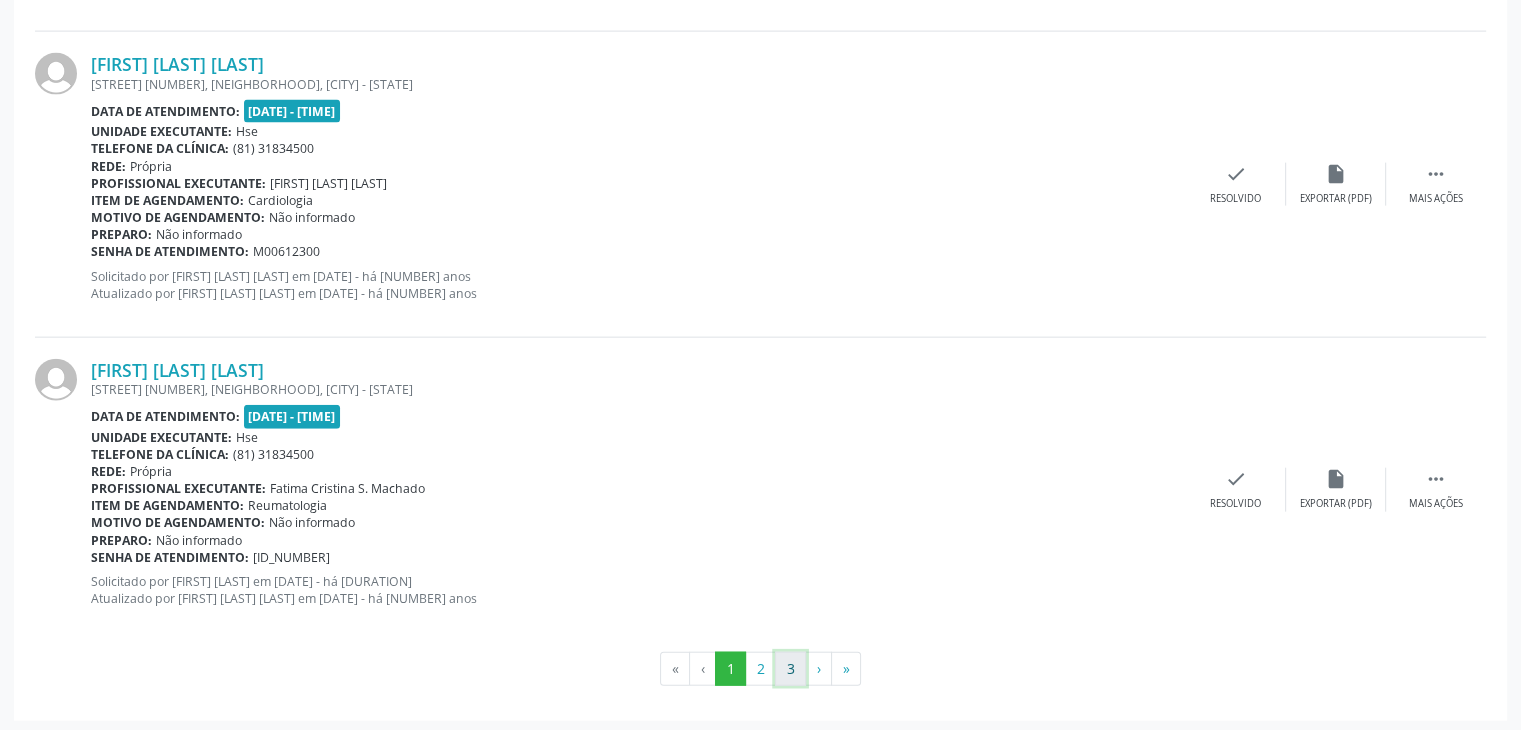 click on "3" at bounding box center [790, 669] 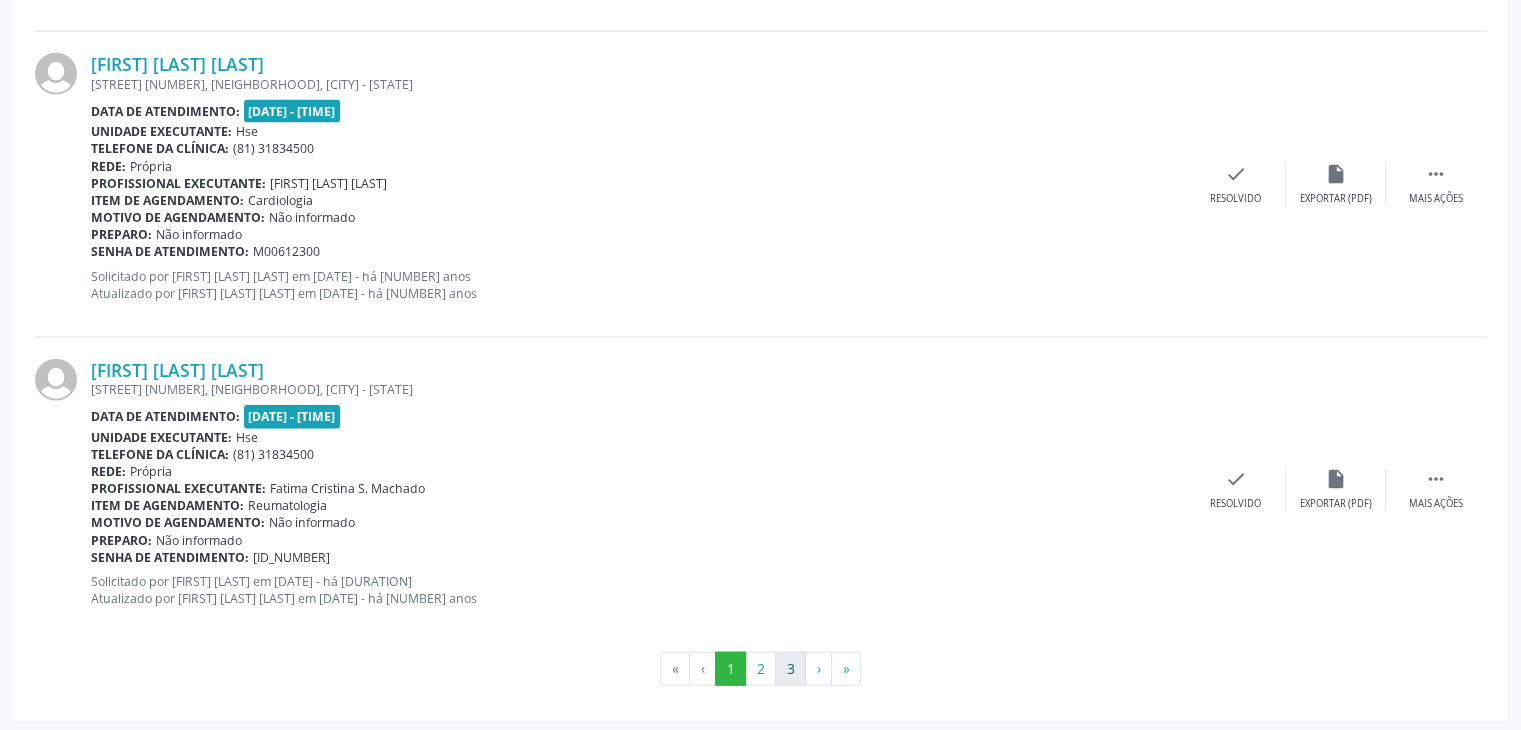 scroll, scrollTop: 0, scrollLeft: 0, axis: both 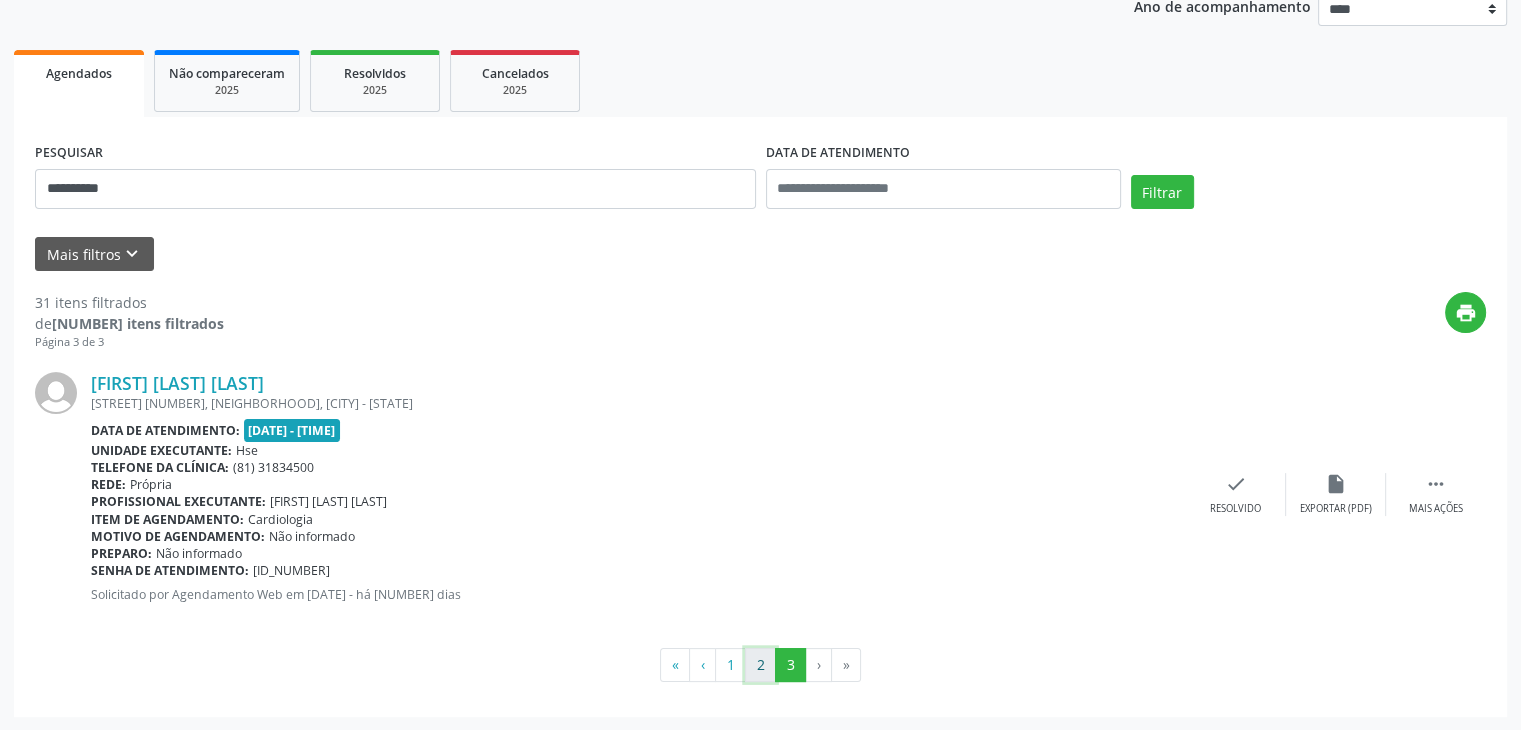 click on "2" at bounding box center [760, 665] 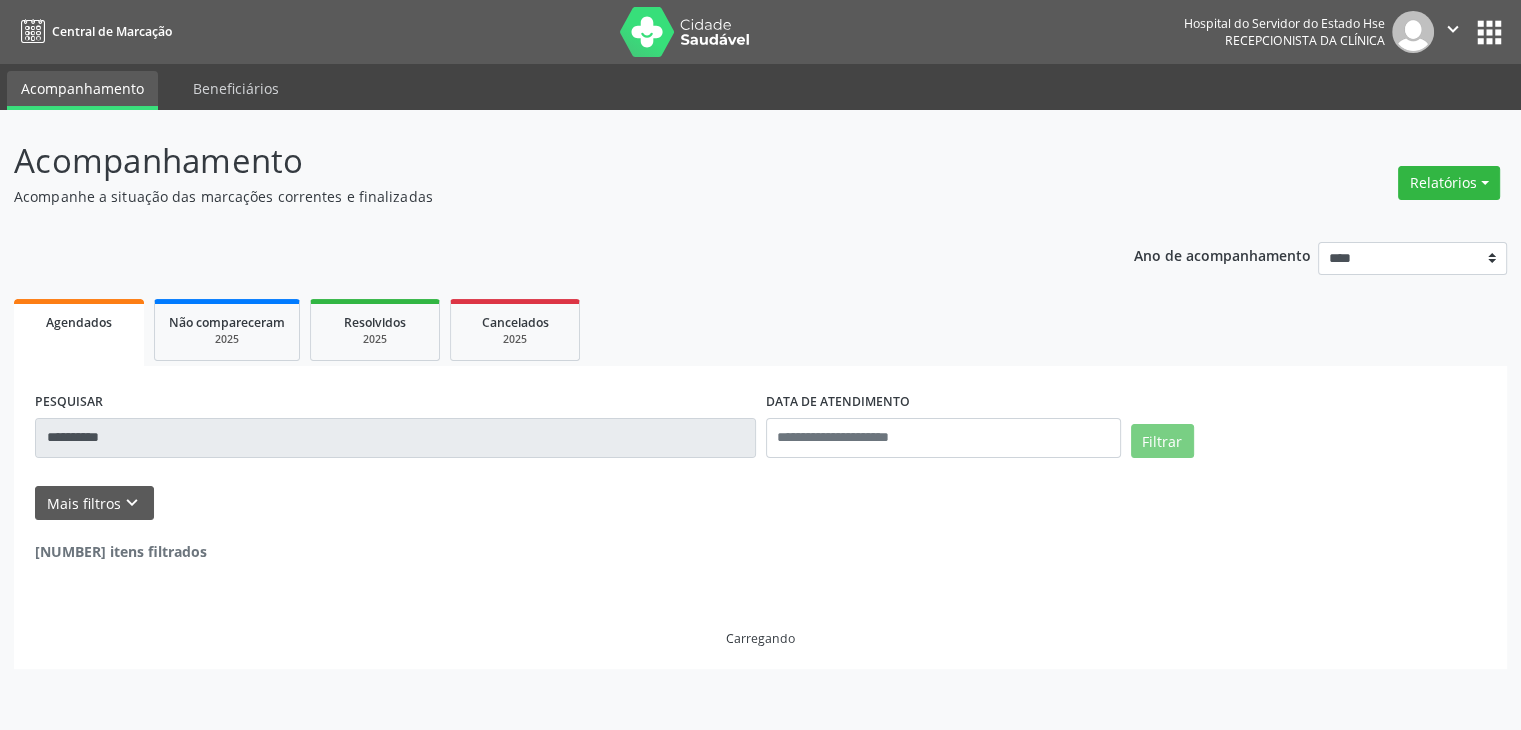 scroll, scrollTop: 0, scrollLeft: 0, axis: both 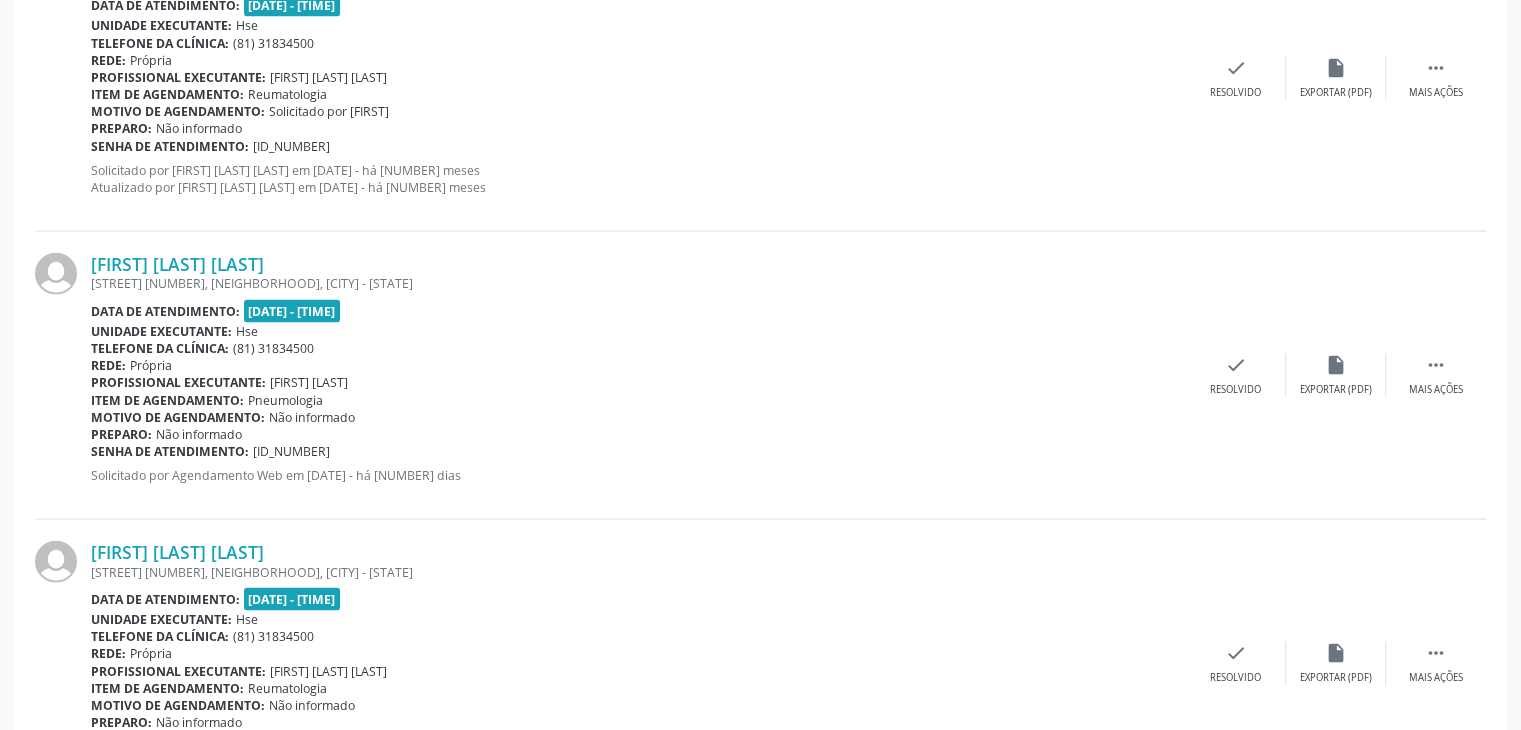 drag, startPoint x: 1512, startPoint y: 577, endPoint x: 1522, endPoint y: 556, distance: 23.259407 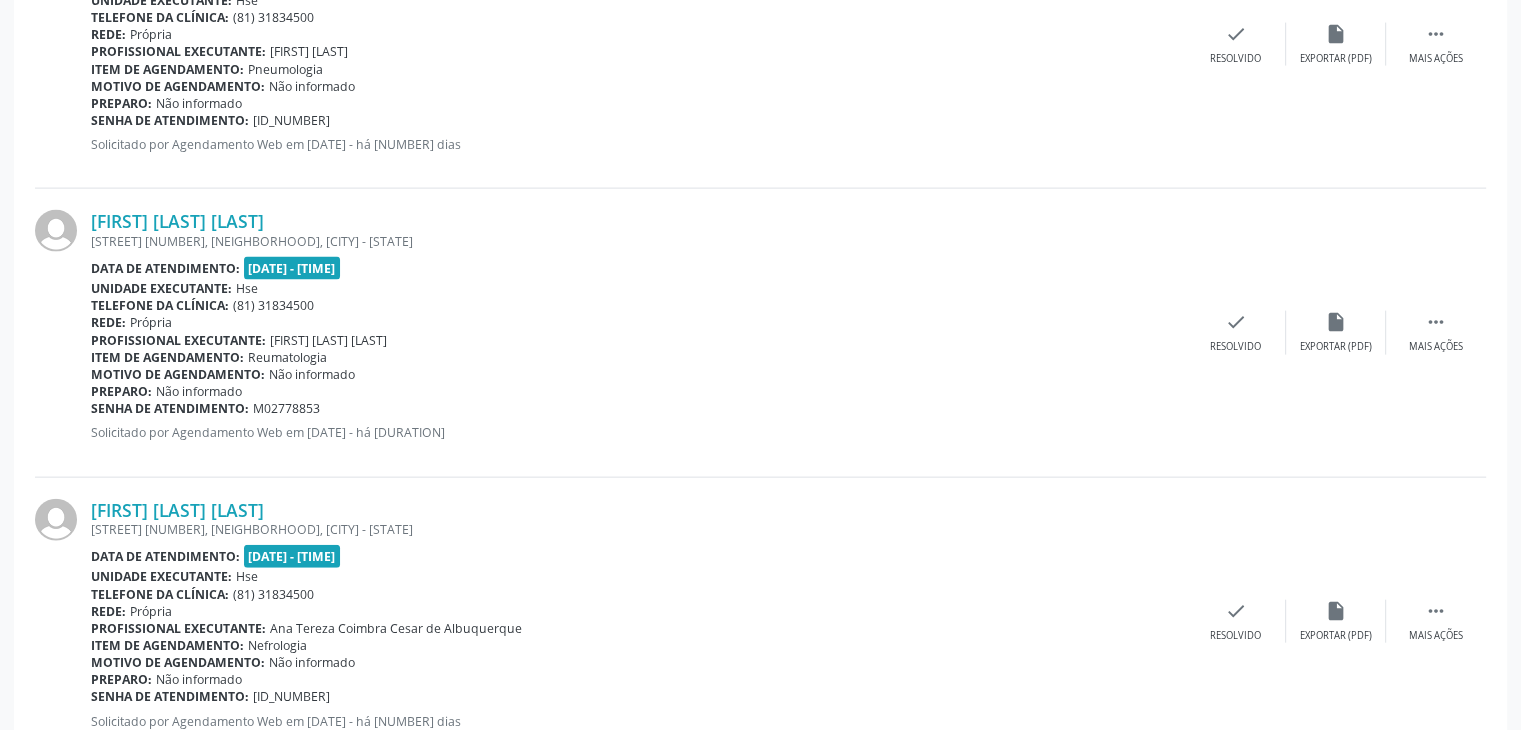 scroll, scrollTop: 4487, scrollLeft: 0, axis: vertical 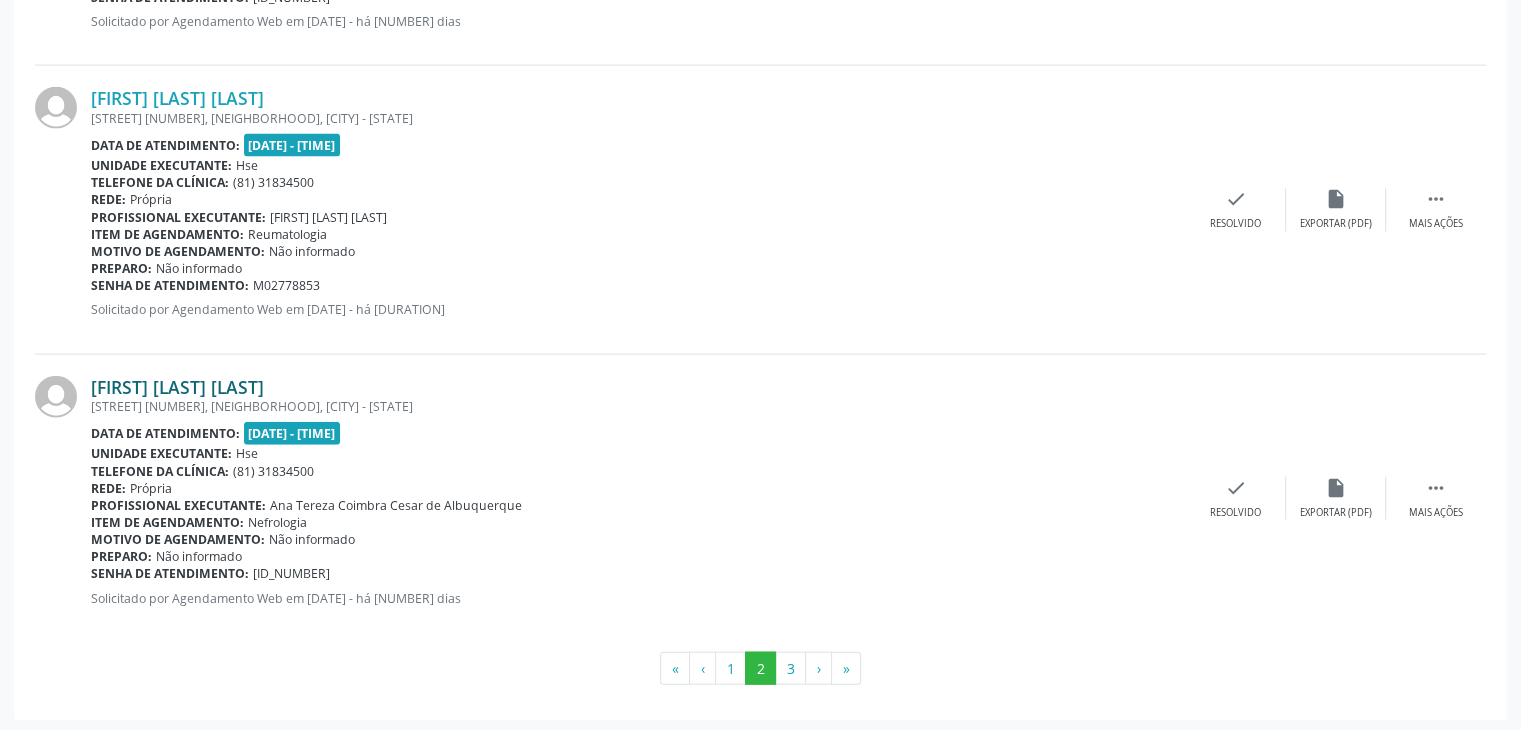 drag, startPoint x: 420, startPoint y: 373, endPoint x: 90, endPoint y: 373, distance: 330 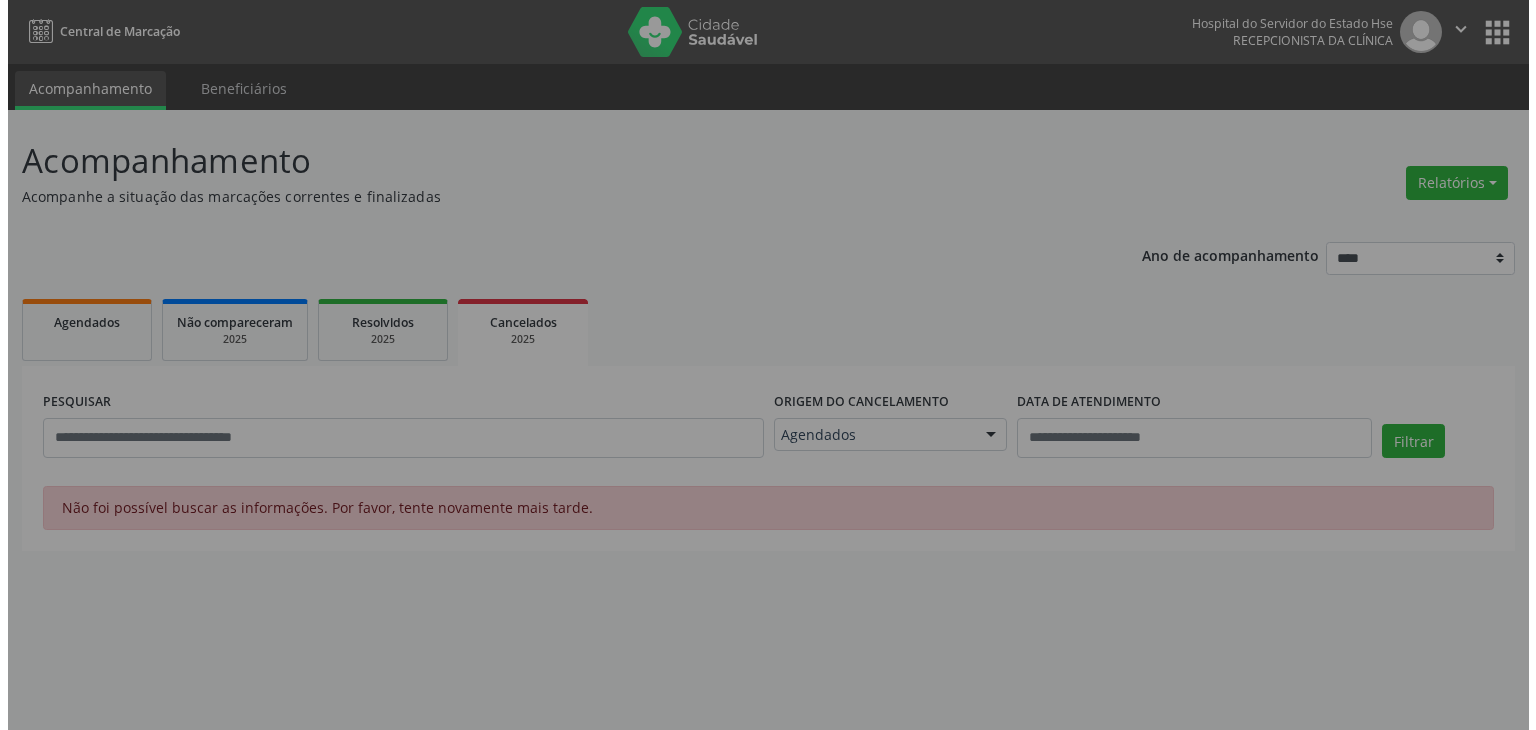 scroll, scrollTop: 0, scrollLeft: 0, axis: both 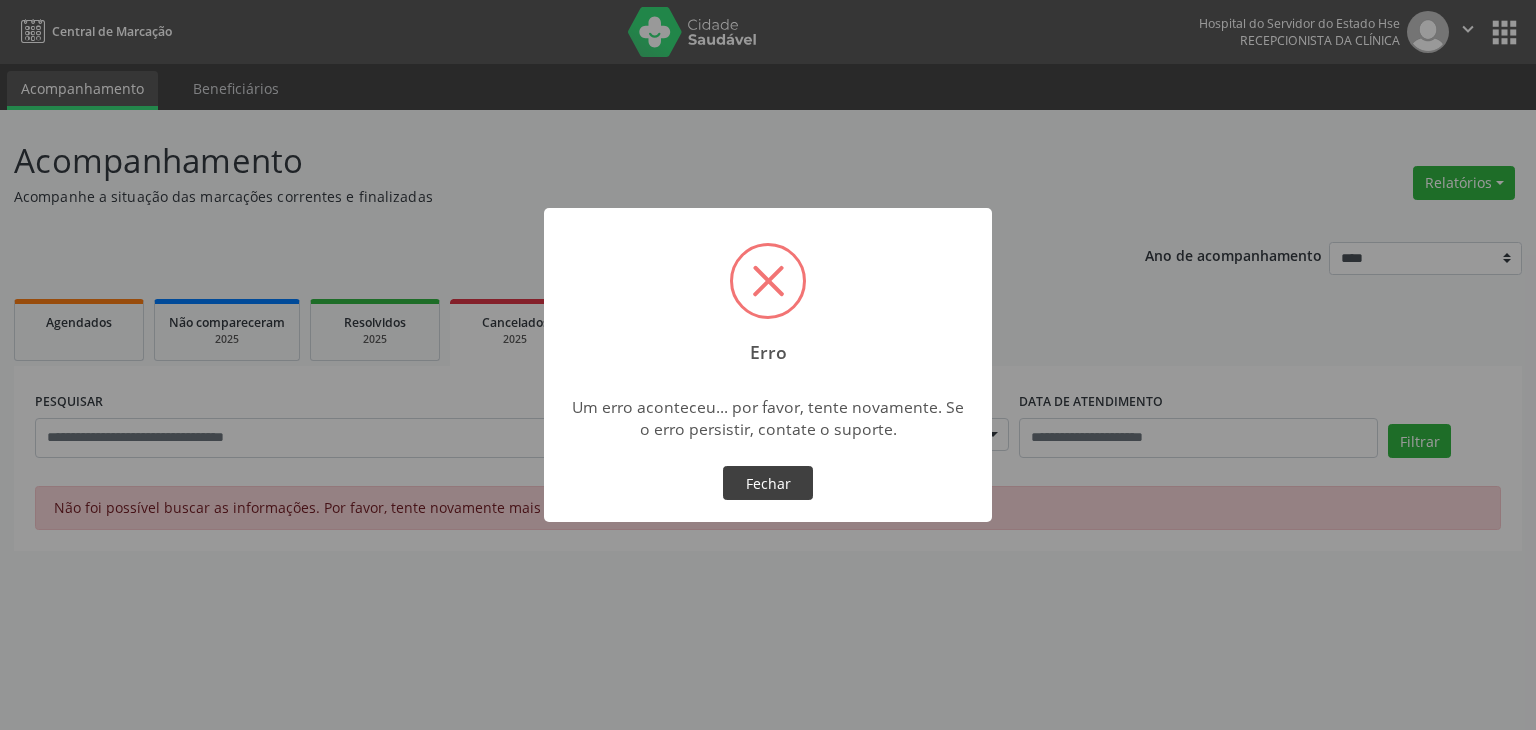 click on "Fechar" at bounding box center (768, 483) 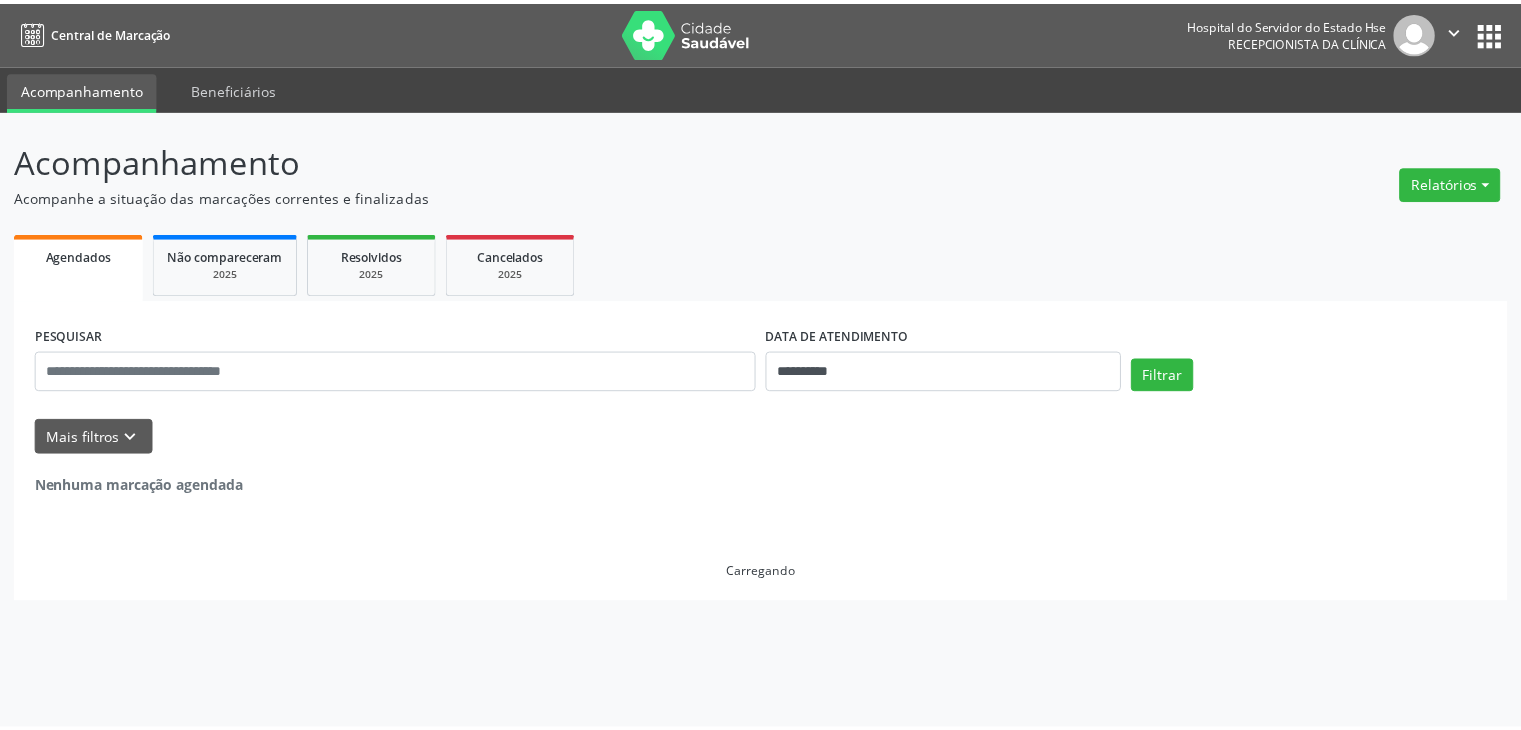 scroll, scrollTop: 0, scrollLeft: 0, axis: both 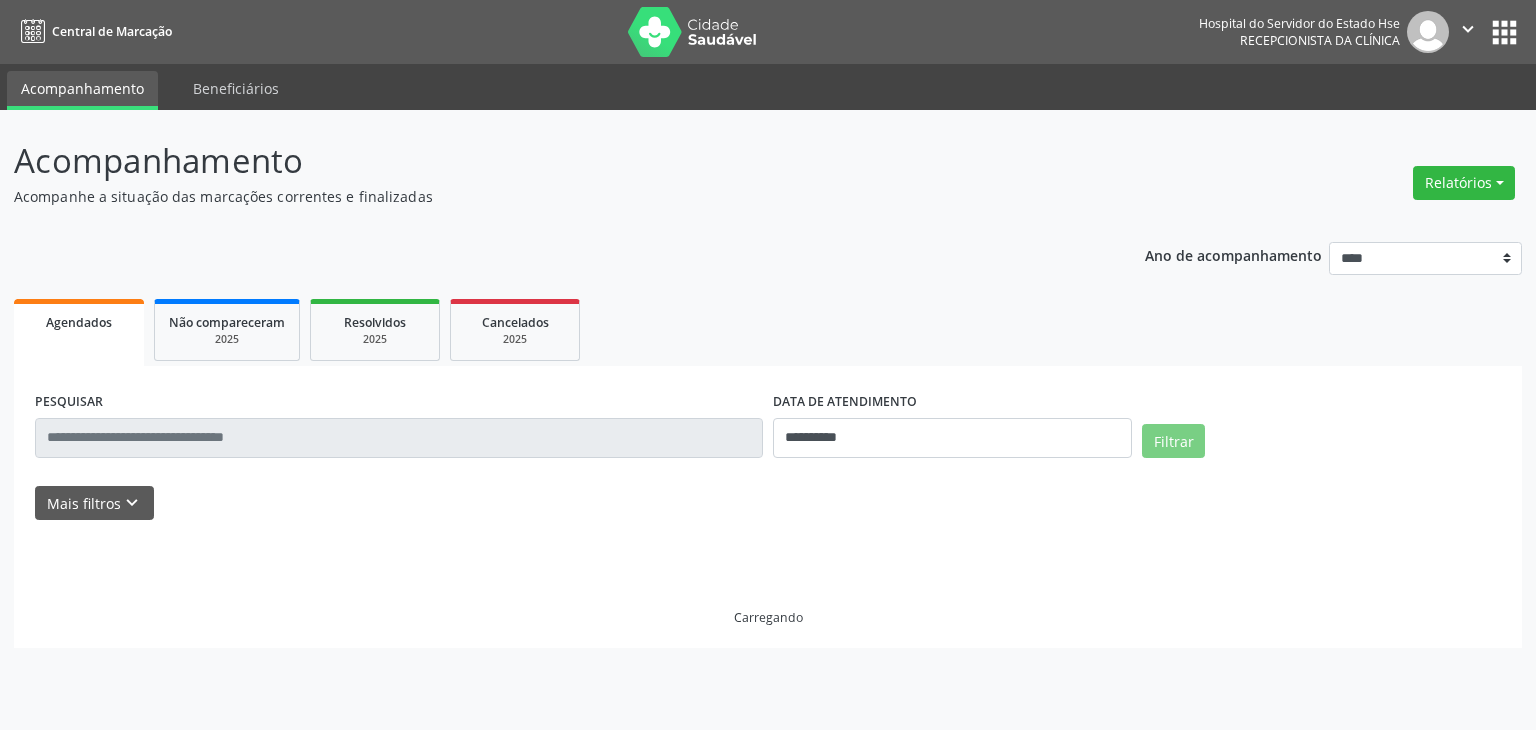 click on "**********" at bounding box center [768, 507] 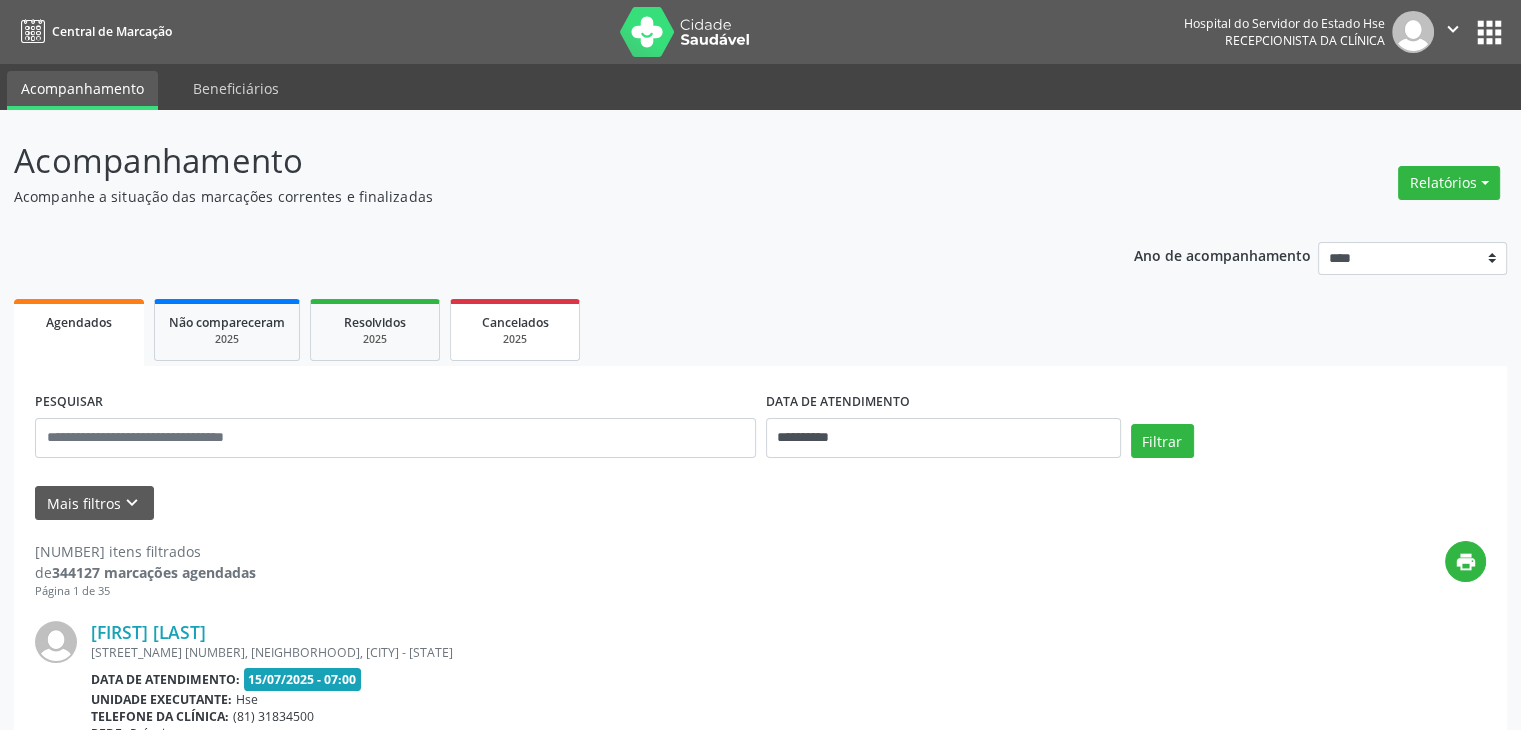 click on "2025" at bounding box center (515, 339) 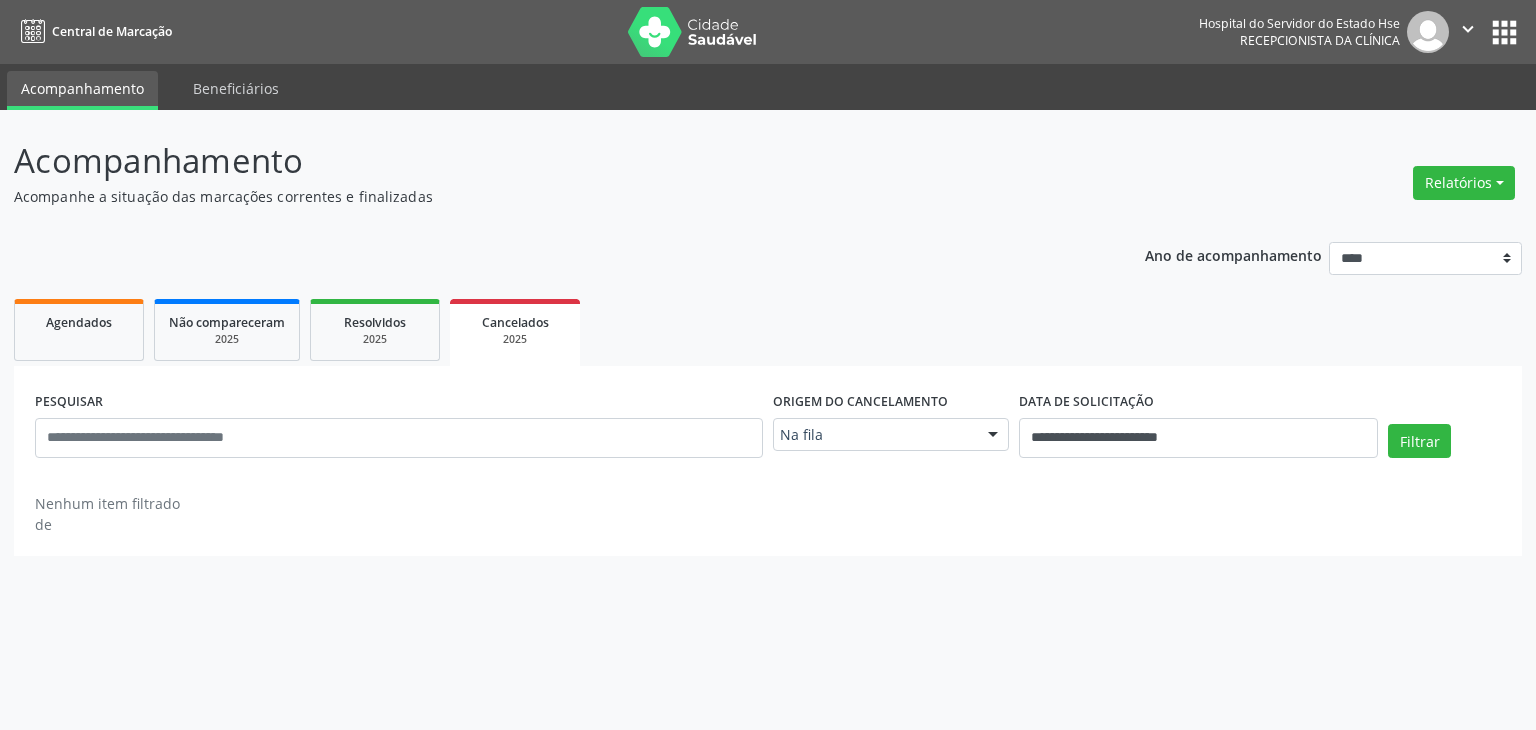click on "Origem do cancelamento
Na fila         Na fila   Agendados
Nenhum resultado encontrado para: "   "
Não há nenhuma opção para ser exibida." at bounding box center (891, 429) 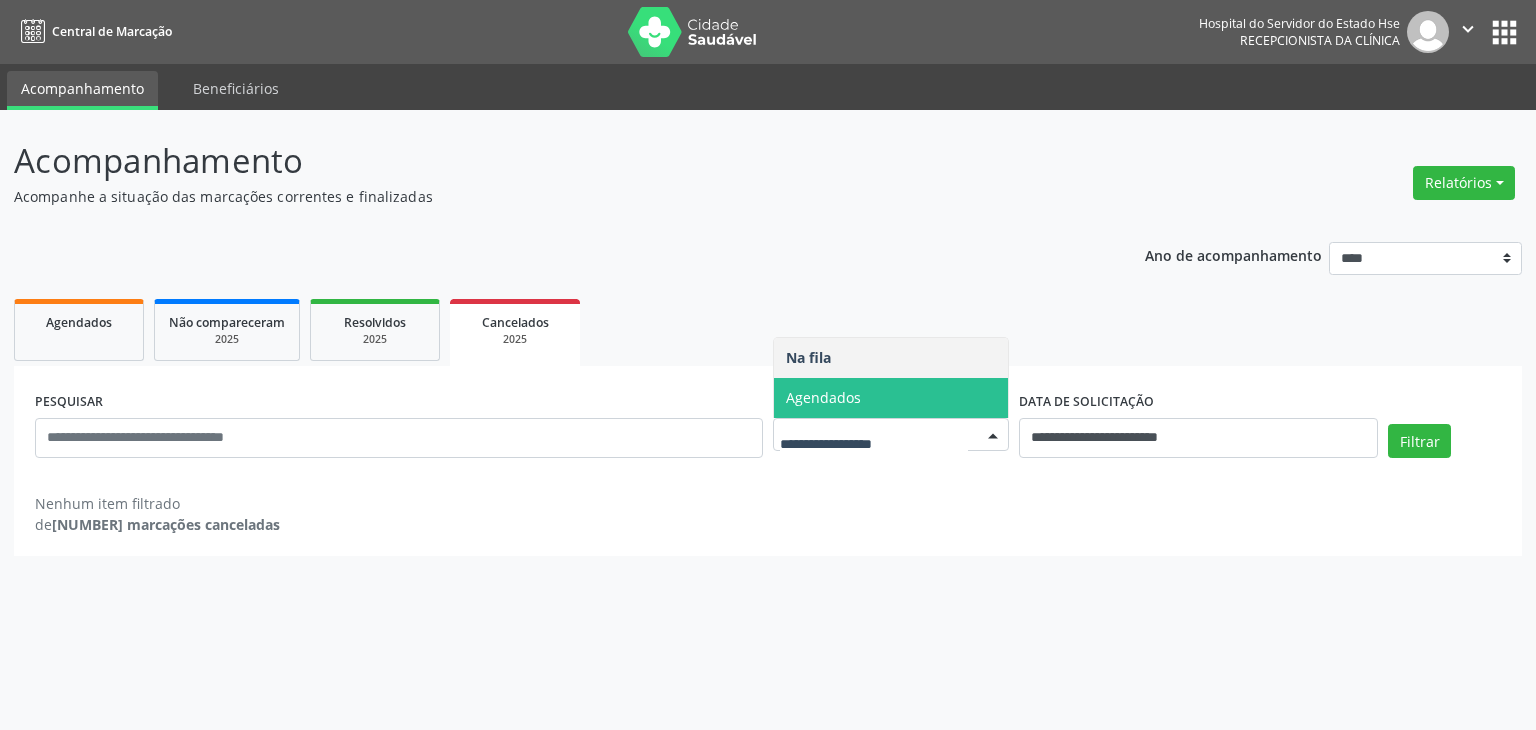 click on "Agendados" at bounding box center [891, 398] 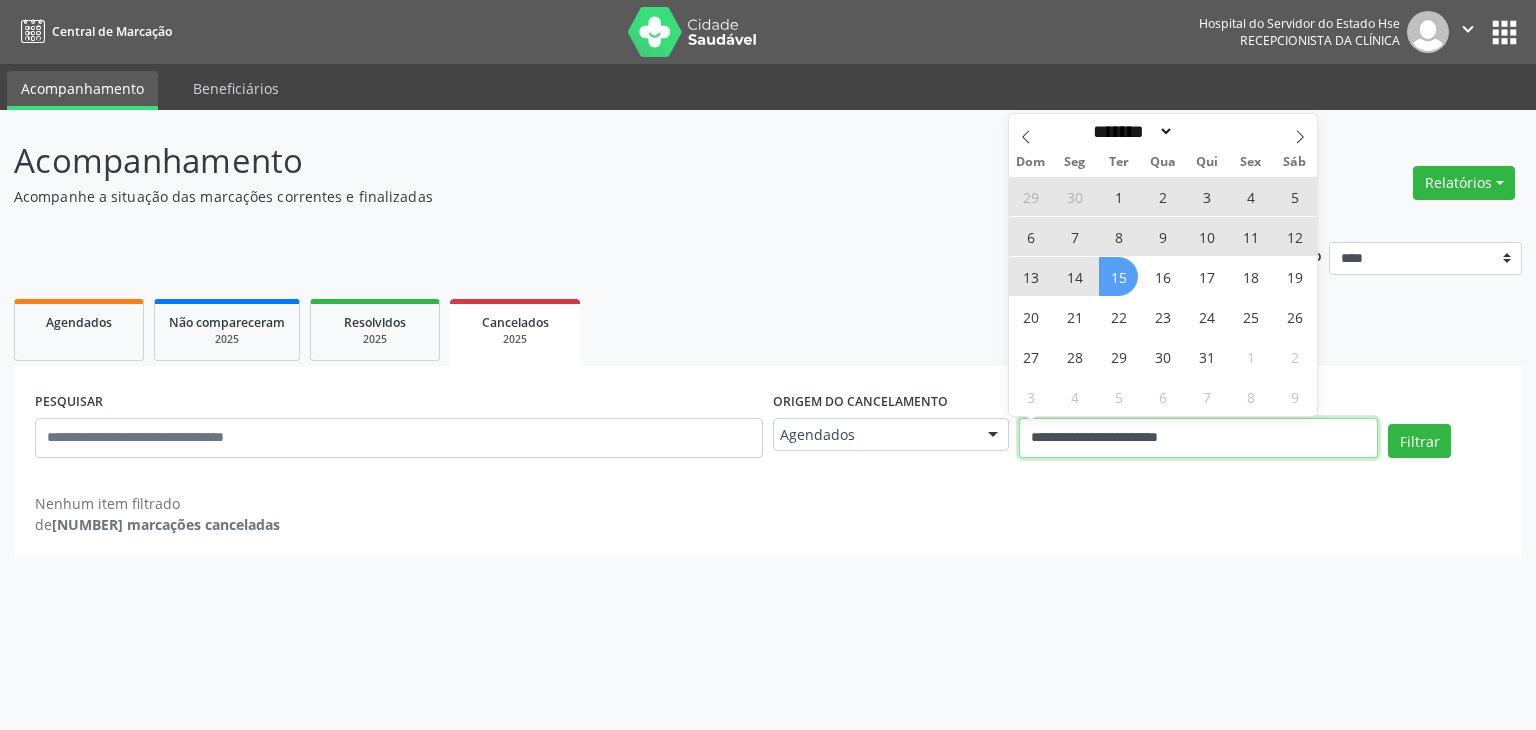 click on "**********" at bounding box center [1198, 438] 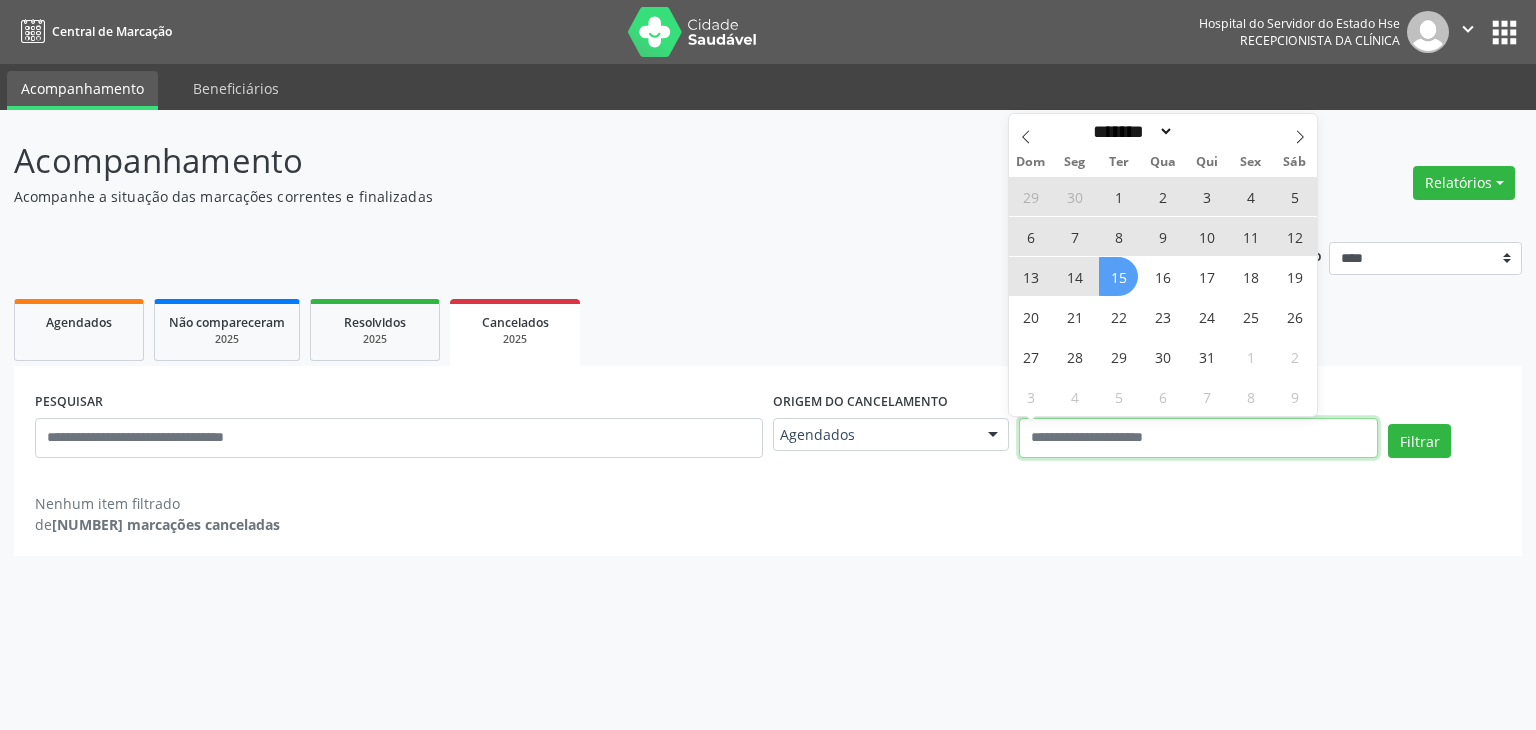 select on "*" 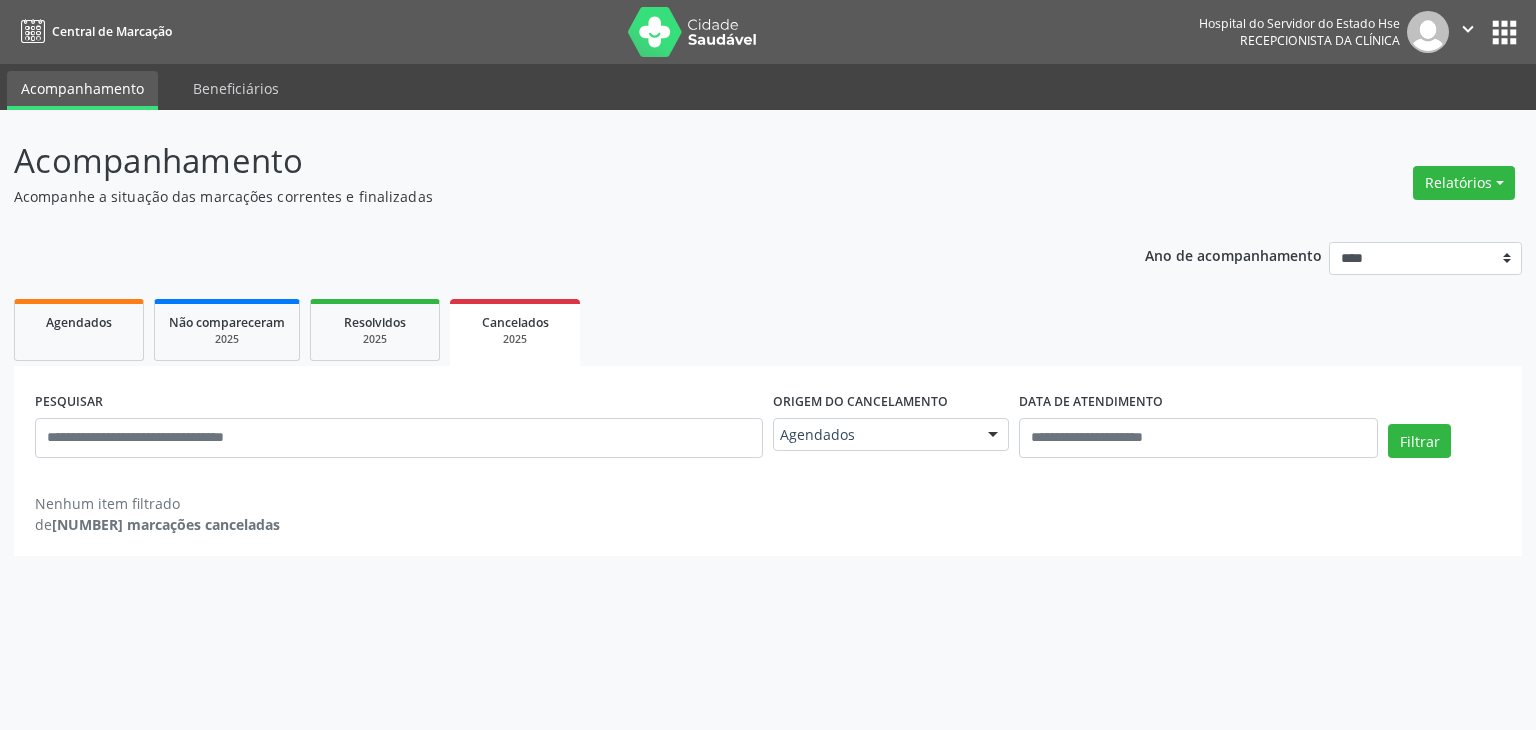 click on "Ano de acompanhamento
**** **** **** **** ****   Agendados   Não compareceram
2025
Resolvidos
2025
Cancelados
2025
PESQUISAR
Origem do cancelamento
Agendados         Na fila   Agendados
Nenhum resultado encontrado para: "   "
Não há nenhuma opção para ser exibida.
DATA DE ATENDIMENTO
Filtrar
Grupo/Subgrupo
Selecione um grupo ou subgrupo
Todos os grupos e subgrupos
Nenhum resultado encontrado para: "   "
Nenhuma opção encontrada
Item de agendamento
Selecionar procedimento
#0000 - Alergologia   #0001 - Angiologia   #00077 - Arritmologia   #0002 - Cardiologia   #0004 - Cirurgia Abdominal   #00067 - Cirurgia Bariatrica   #0005 - Cirurgia Cabeça e Pescoço   #0007 - Cirurgia Cardiaca" at bounding box center [768, 392] 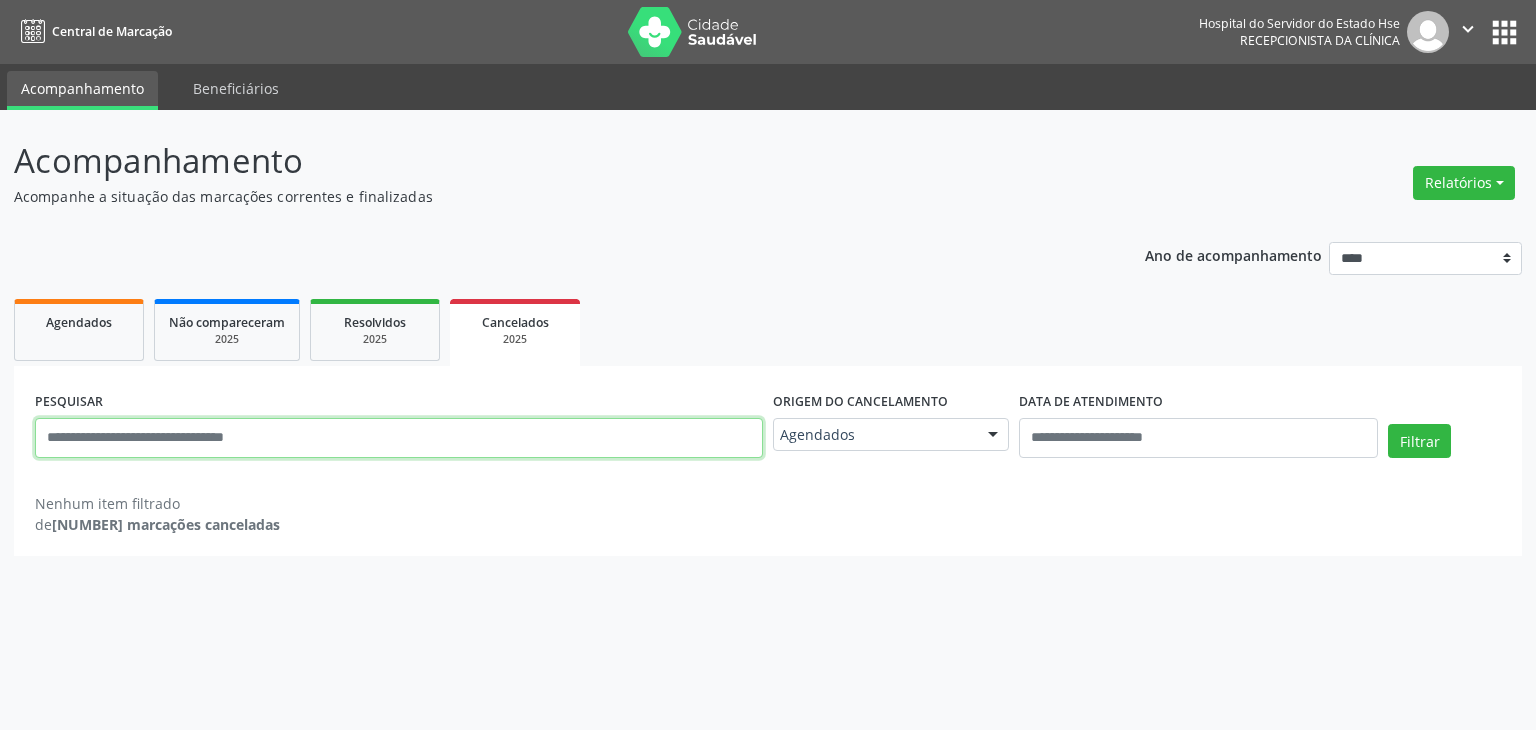 click at bounding box center (399, 438) 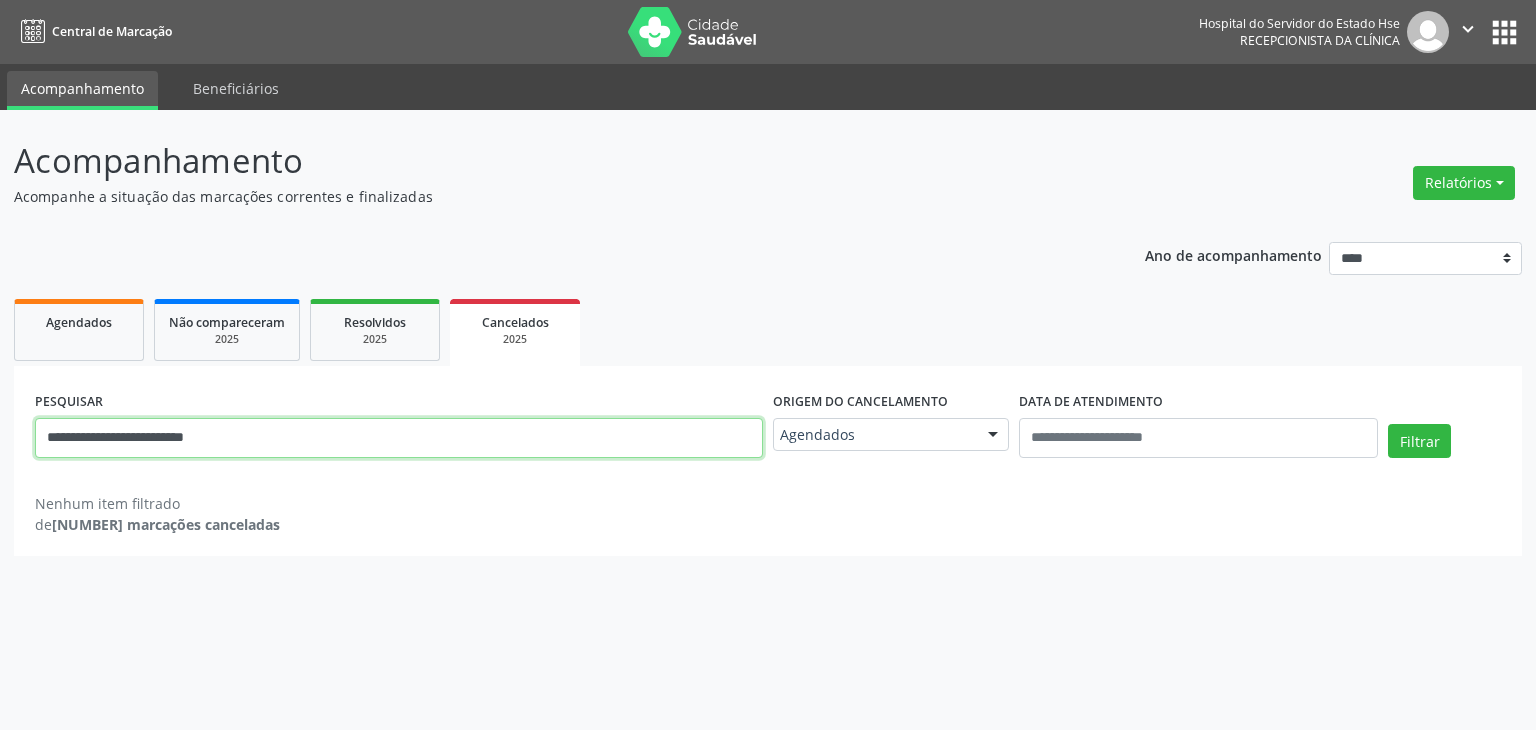 type on "**********" 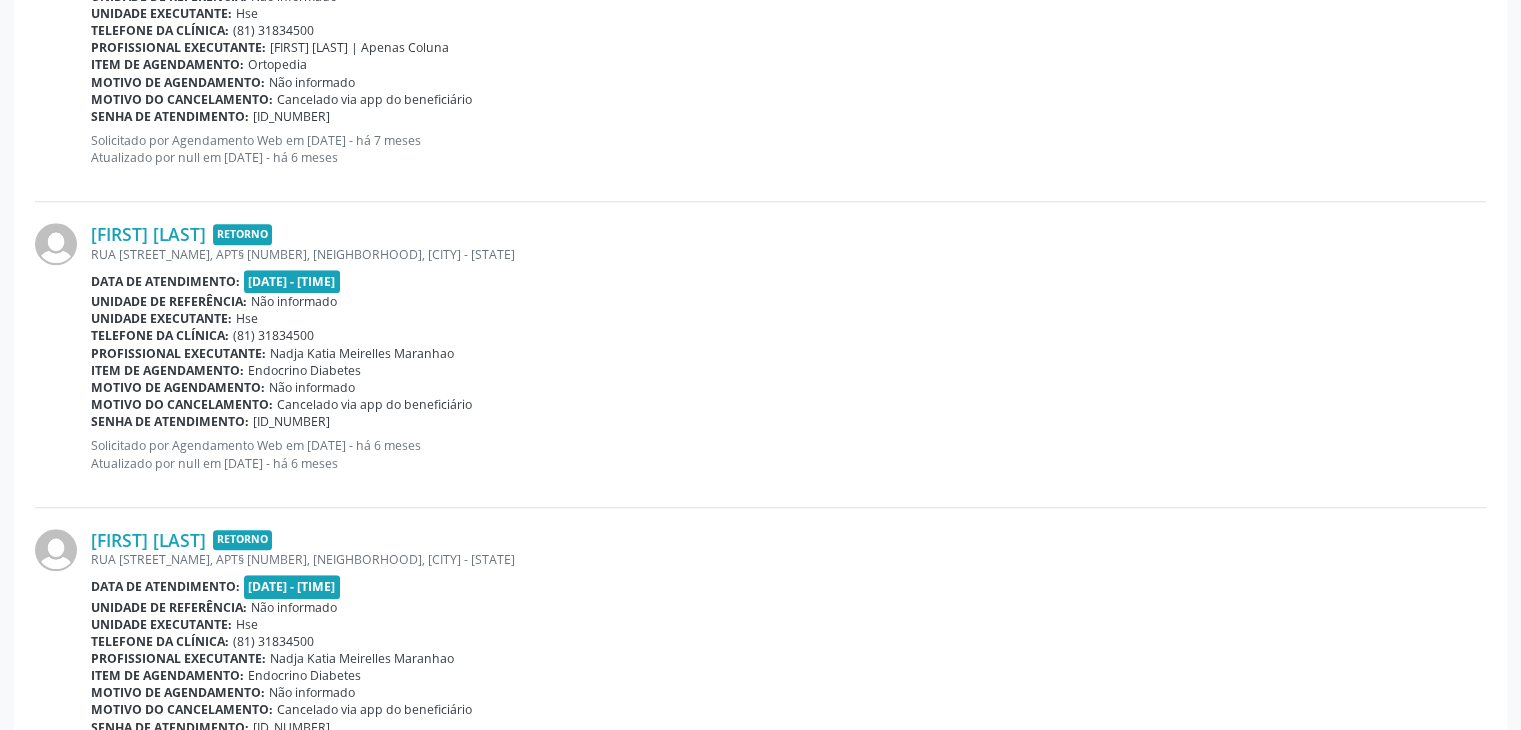 scroll, scrollTop: 1643, scrollLeft: 0, axis: vertical 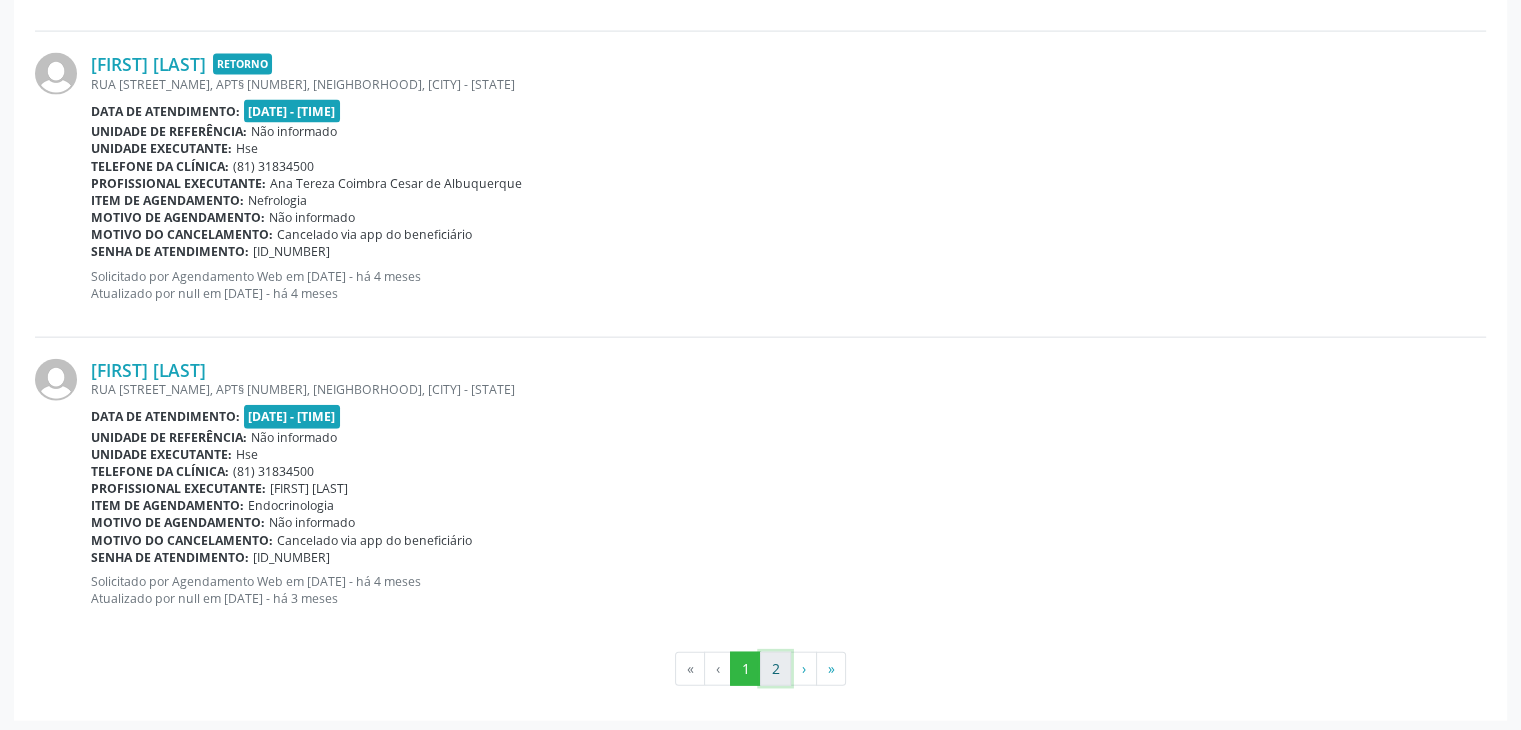 click on "2" at bounding box center [775, 669] 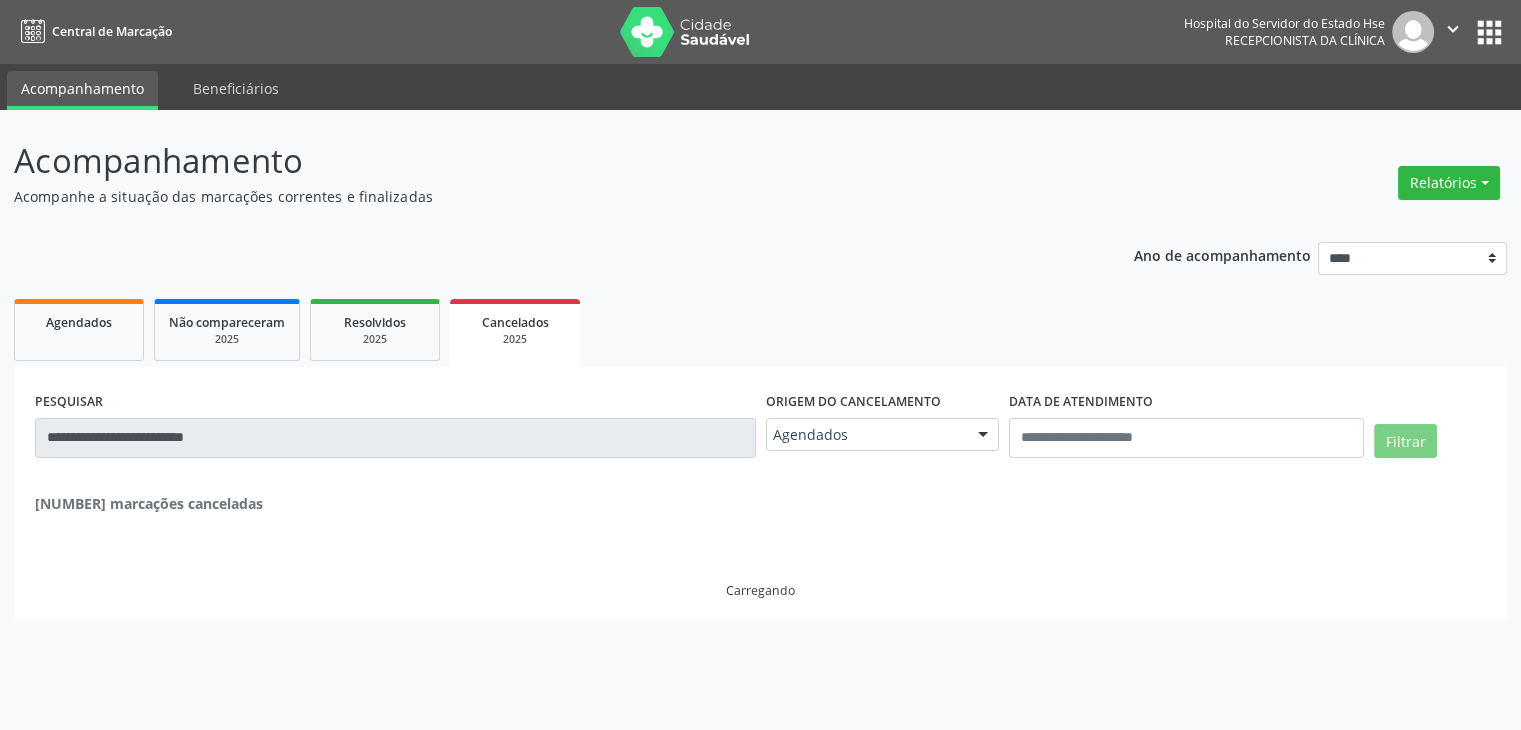 scroll, scrollTop: 0, scrollLeft: 0, axis: both 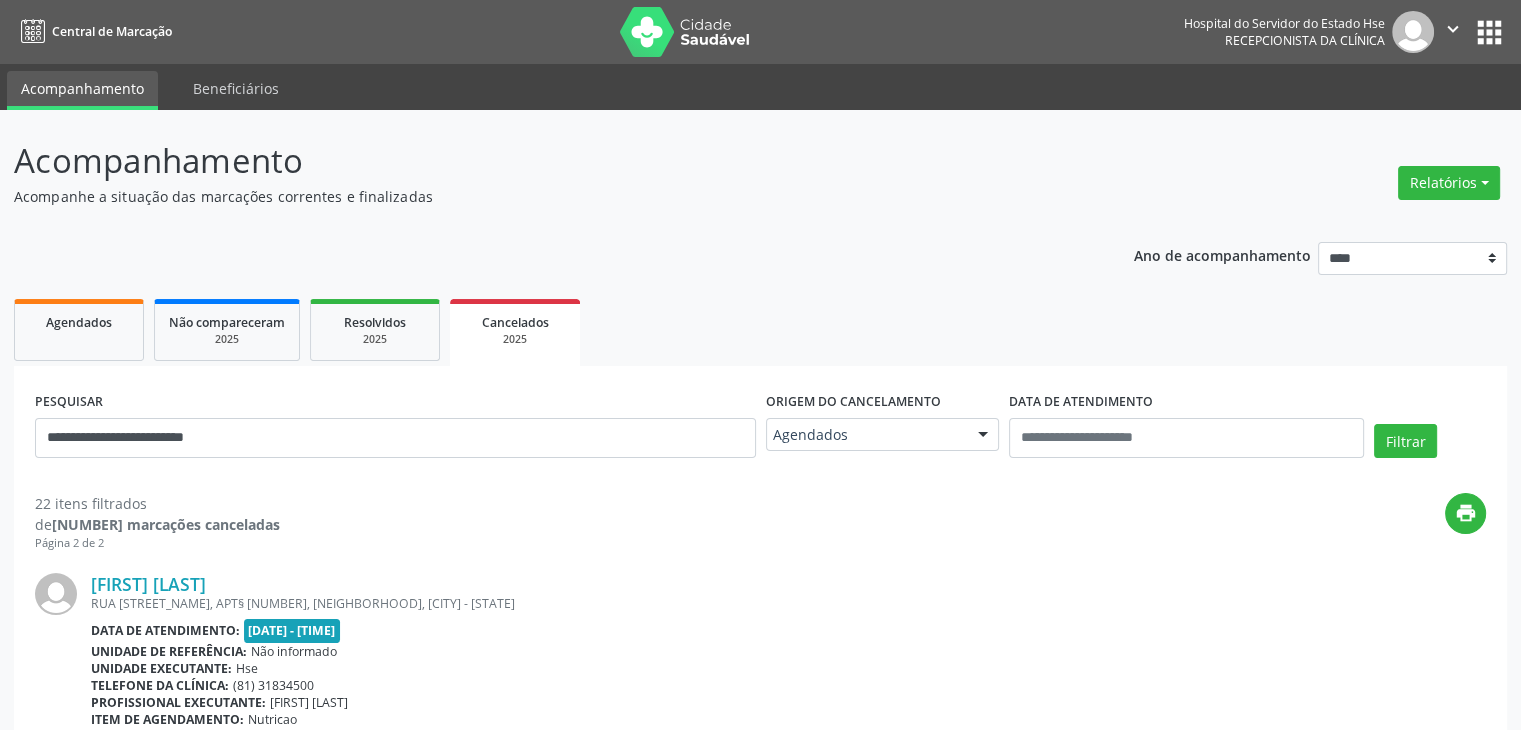 drag, startPoint x: 1508, startPoint y: 105, endPoint x: 1527, endPoint y: 111, distance: 19.924858 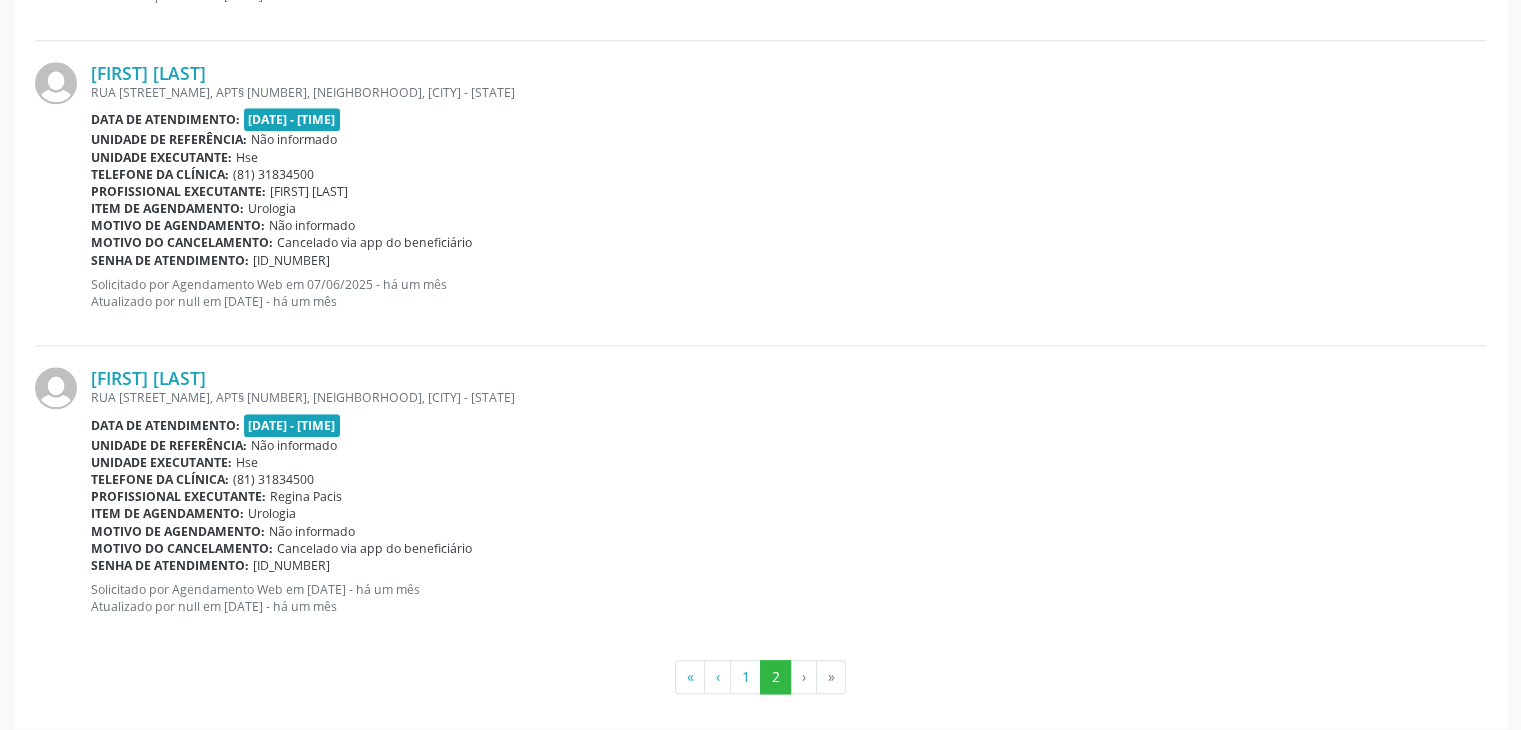 scroll, scrollTop: 2043, scrollLeft: 0, axis: vertical 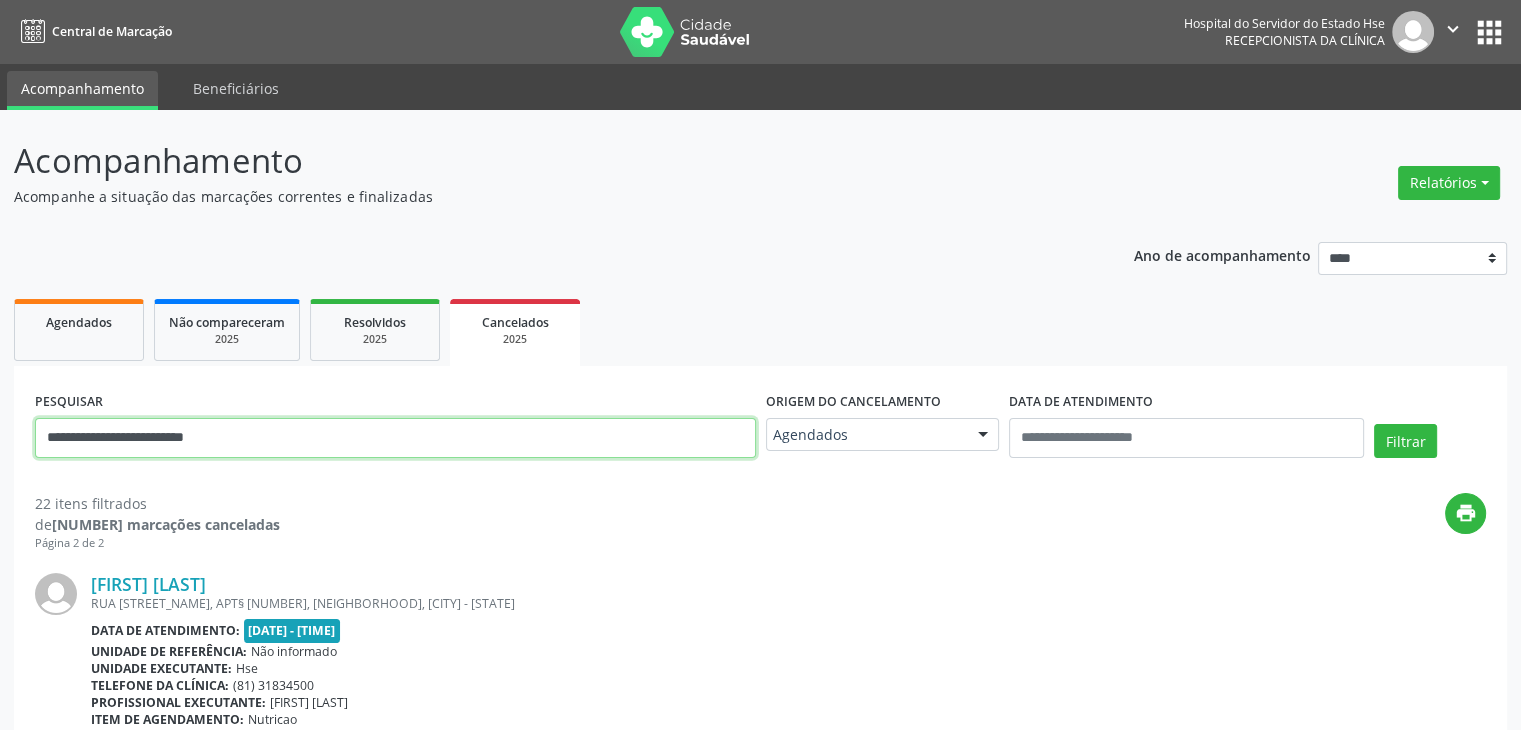 drag, startPoint x: 238, startPoint y: 429, endPoint x: 0, endPoint y: 463, distance: 240.4163 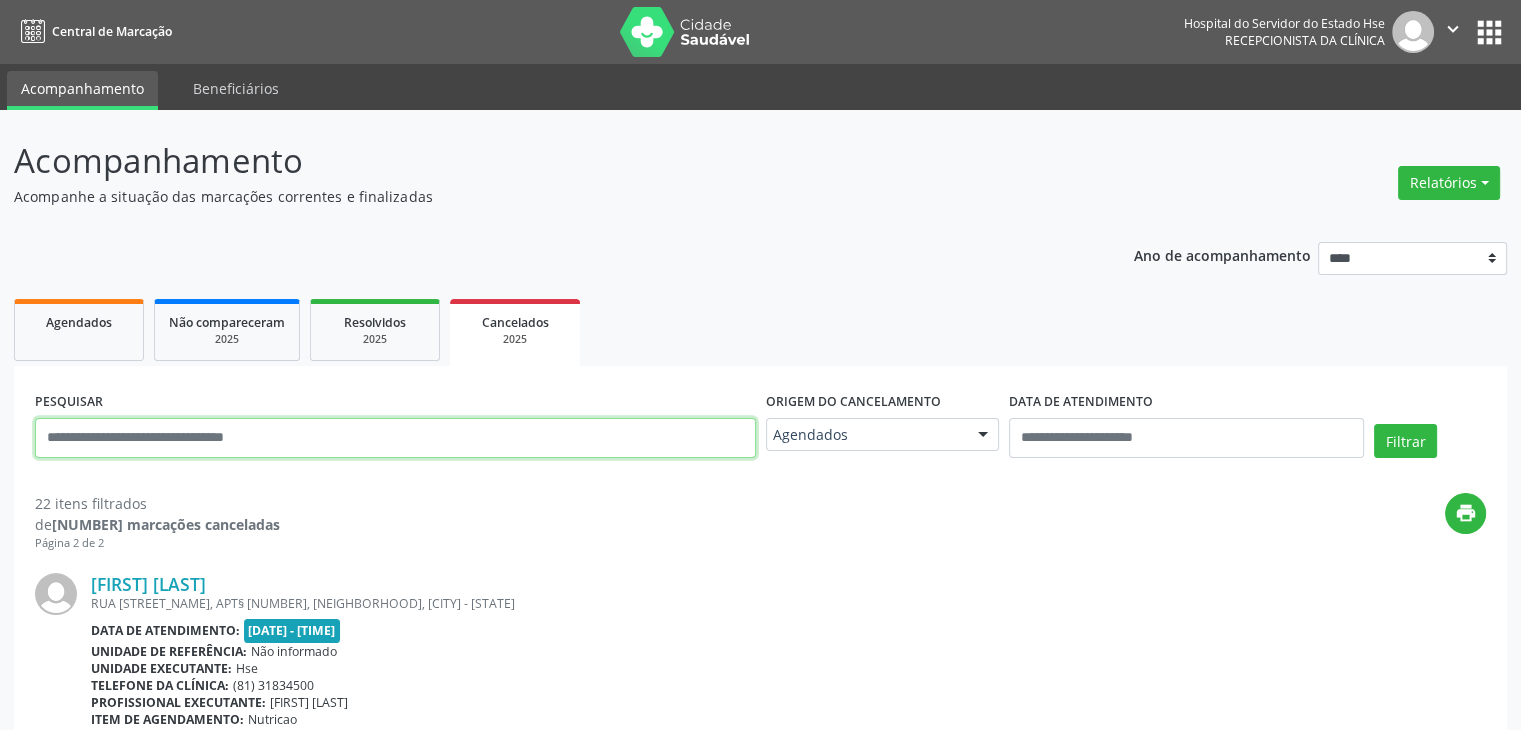 paste on "**********" 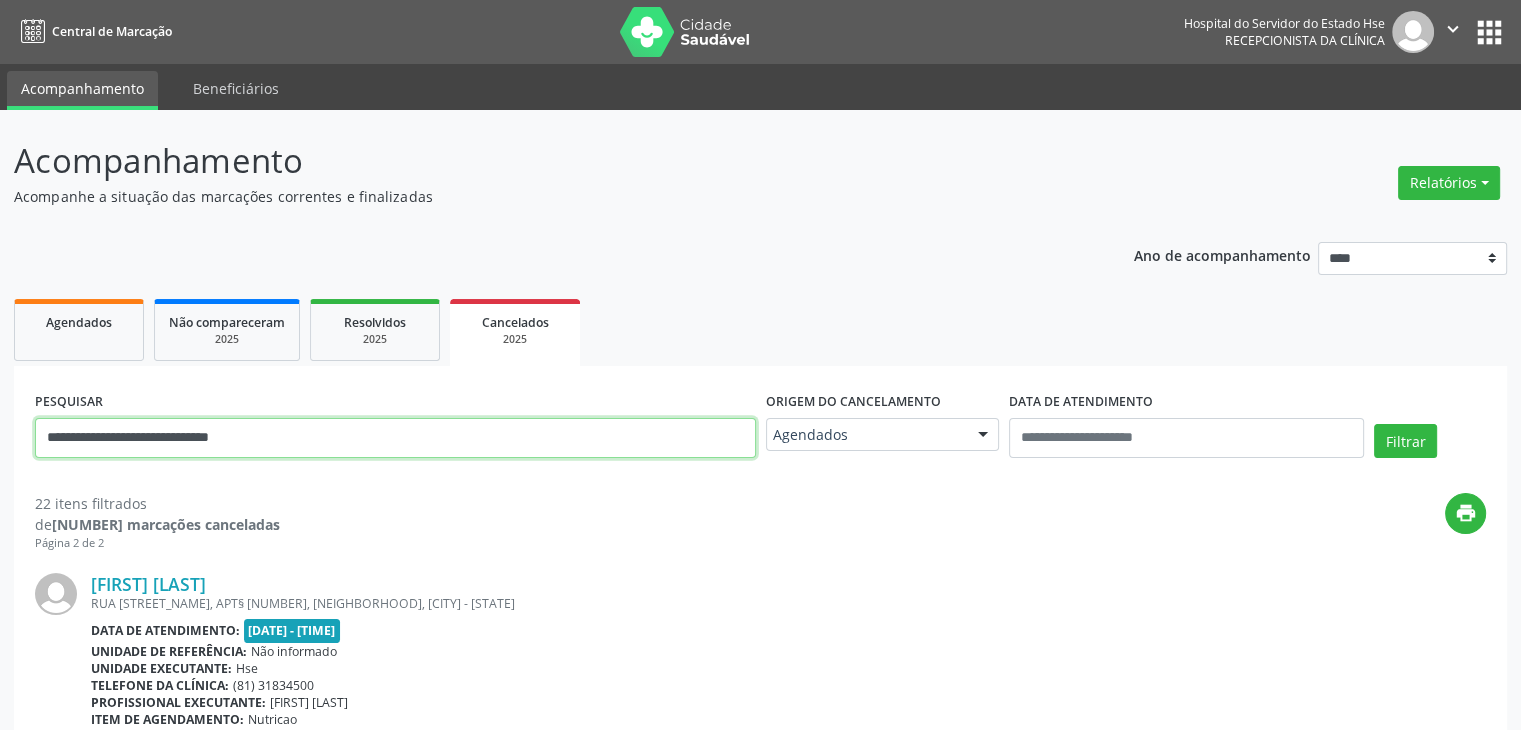 type on "**********" 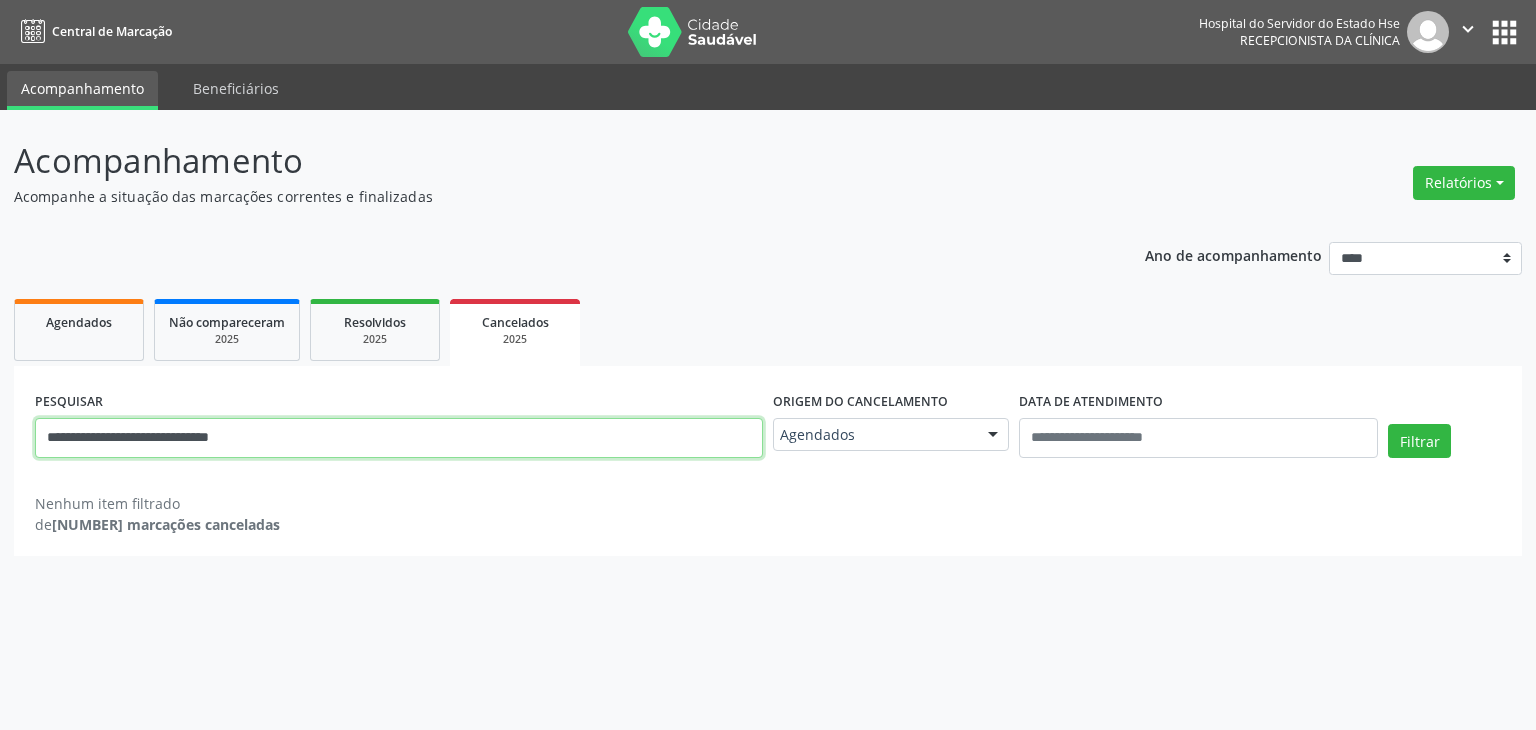 drag, startPoint x: 304, startPoint y: 444, endPoint x: 0, endPoint y: 397, distance: 307.61176 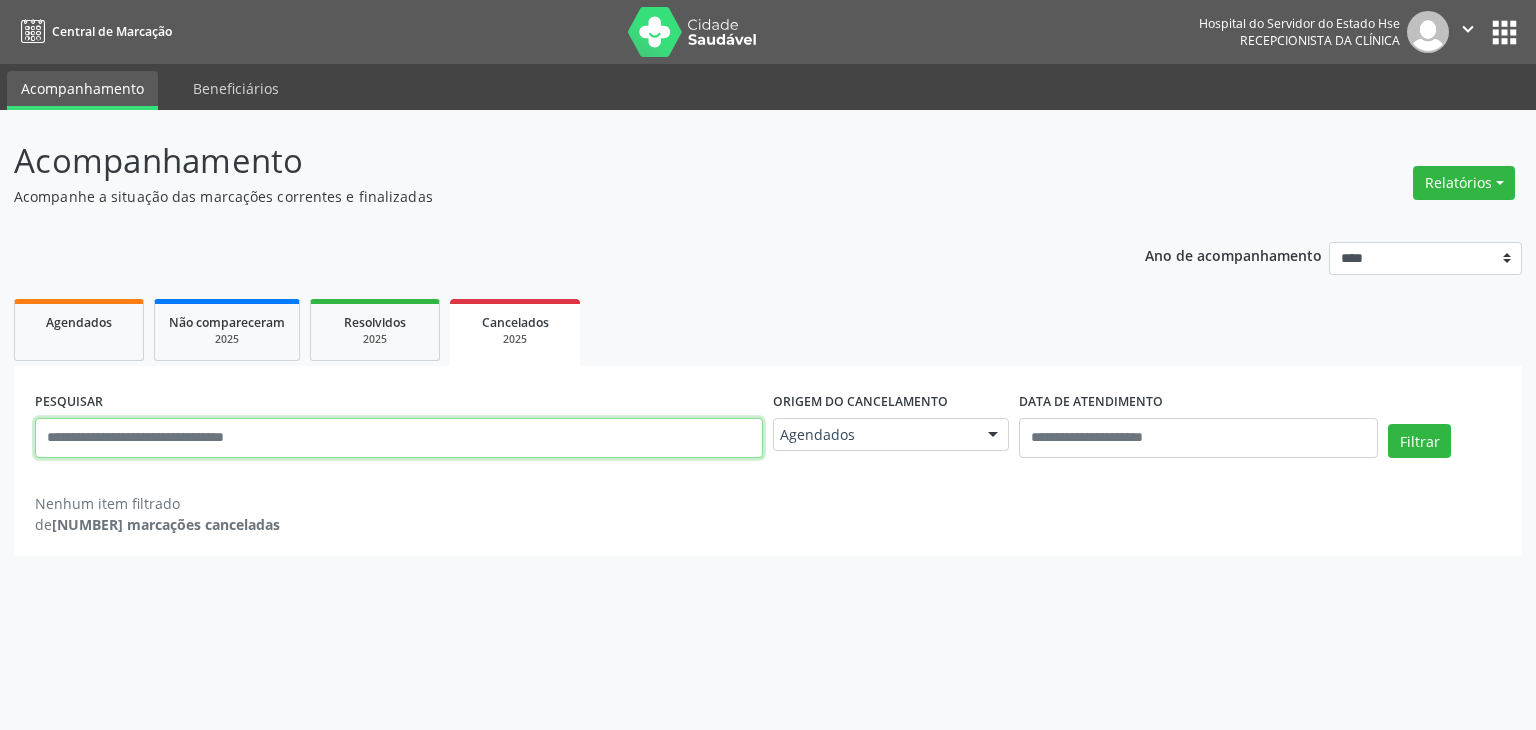 paste on "**********" 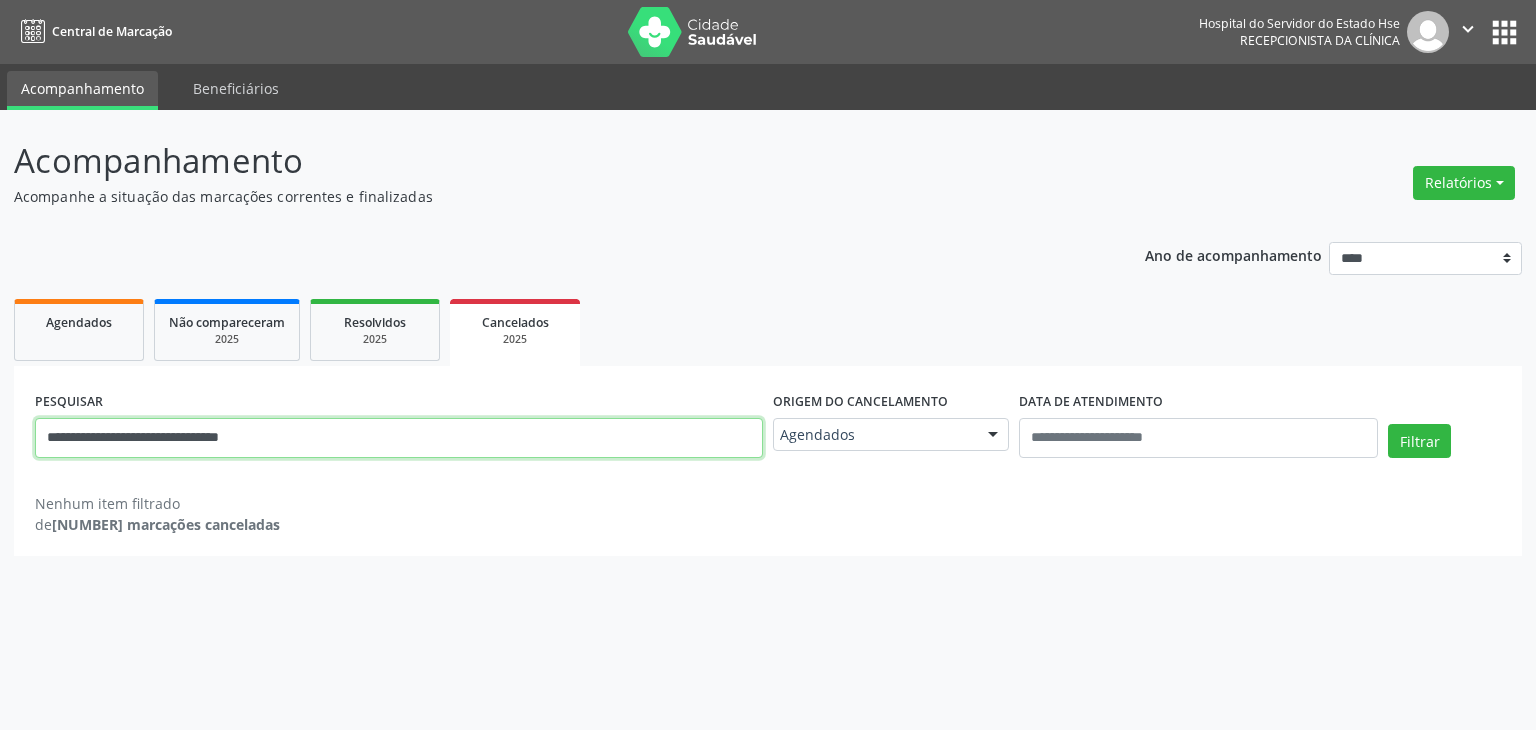 type on "**********" 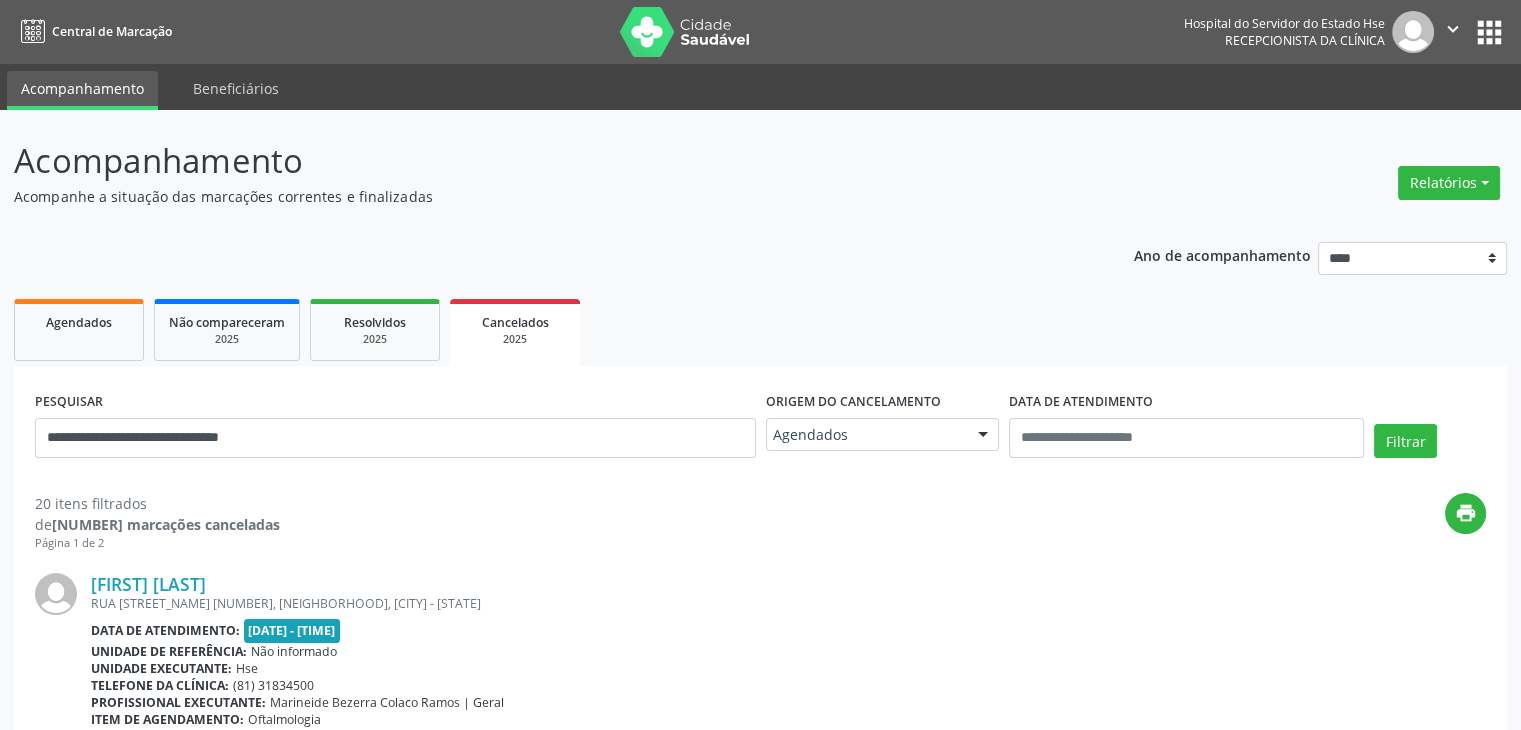 click on "**********" at bounding box center (760, 365) 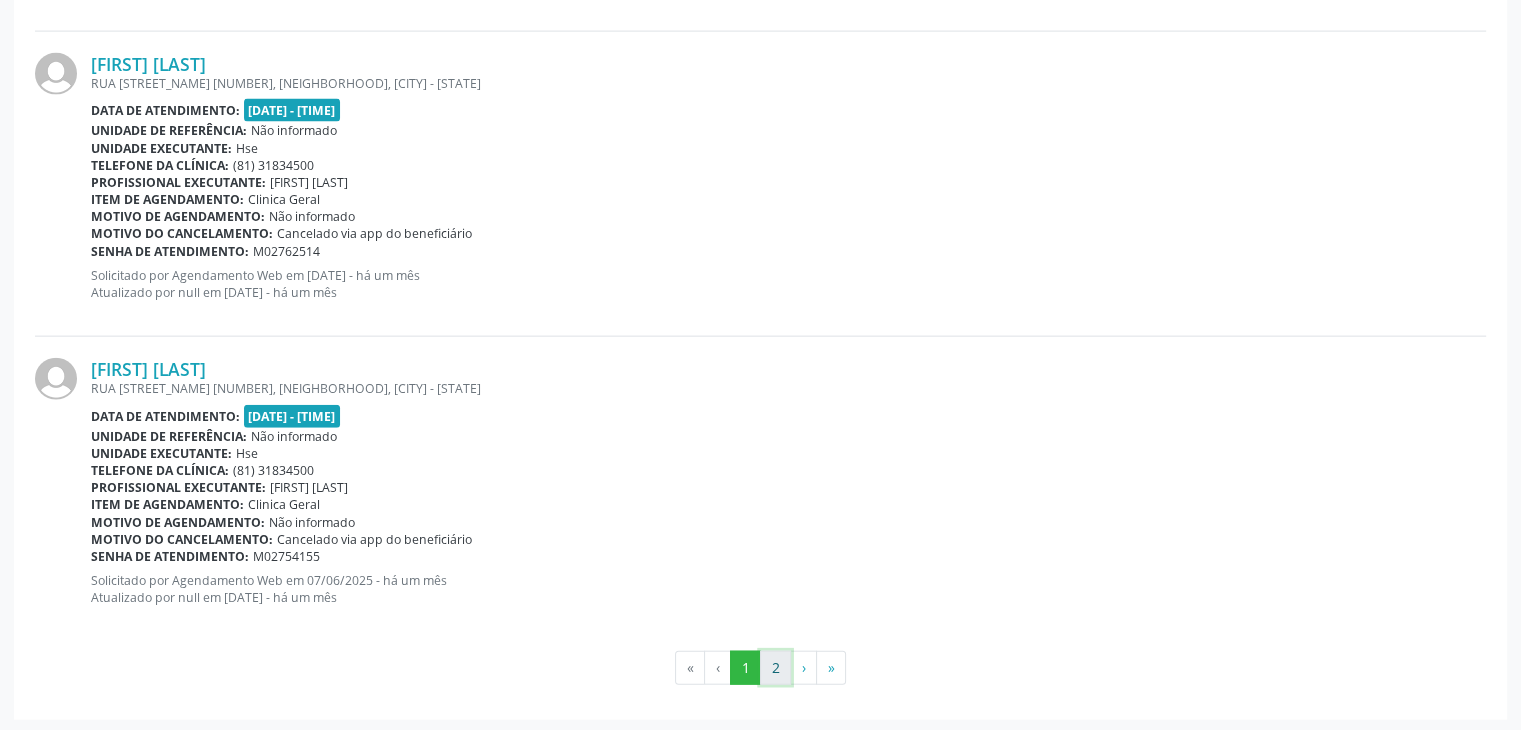 click on "2" at bounding box center [775, 668] 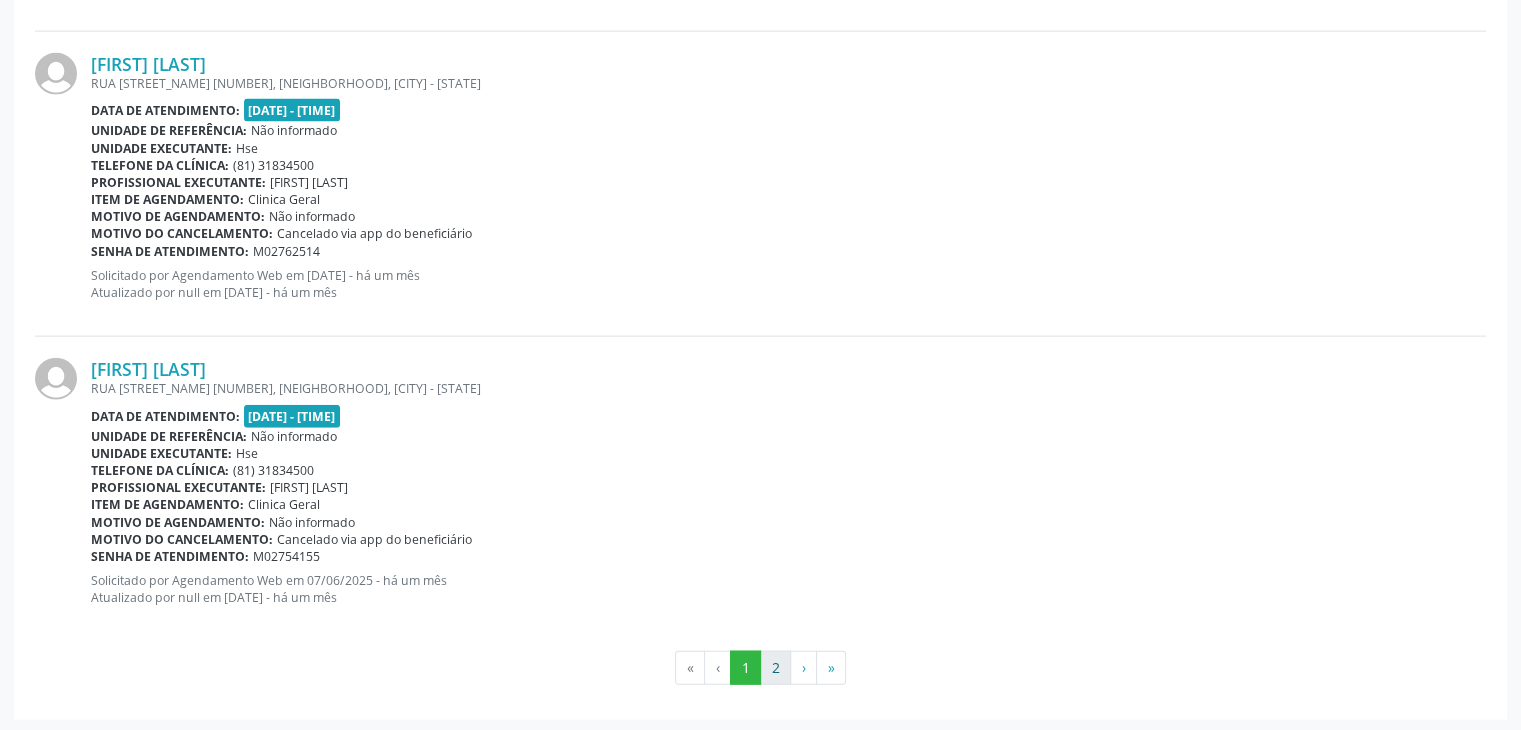 scroll, scrollTop: 0, scrollLeft: 0, axis: both 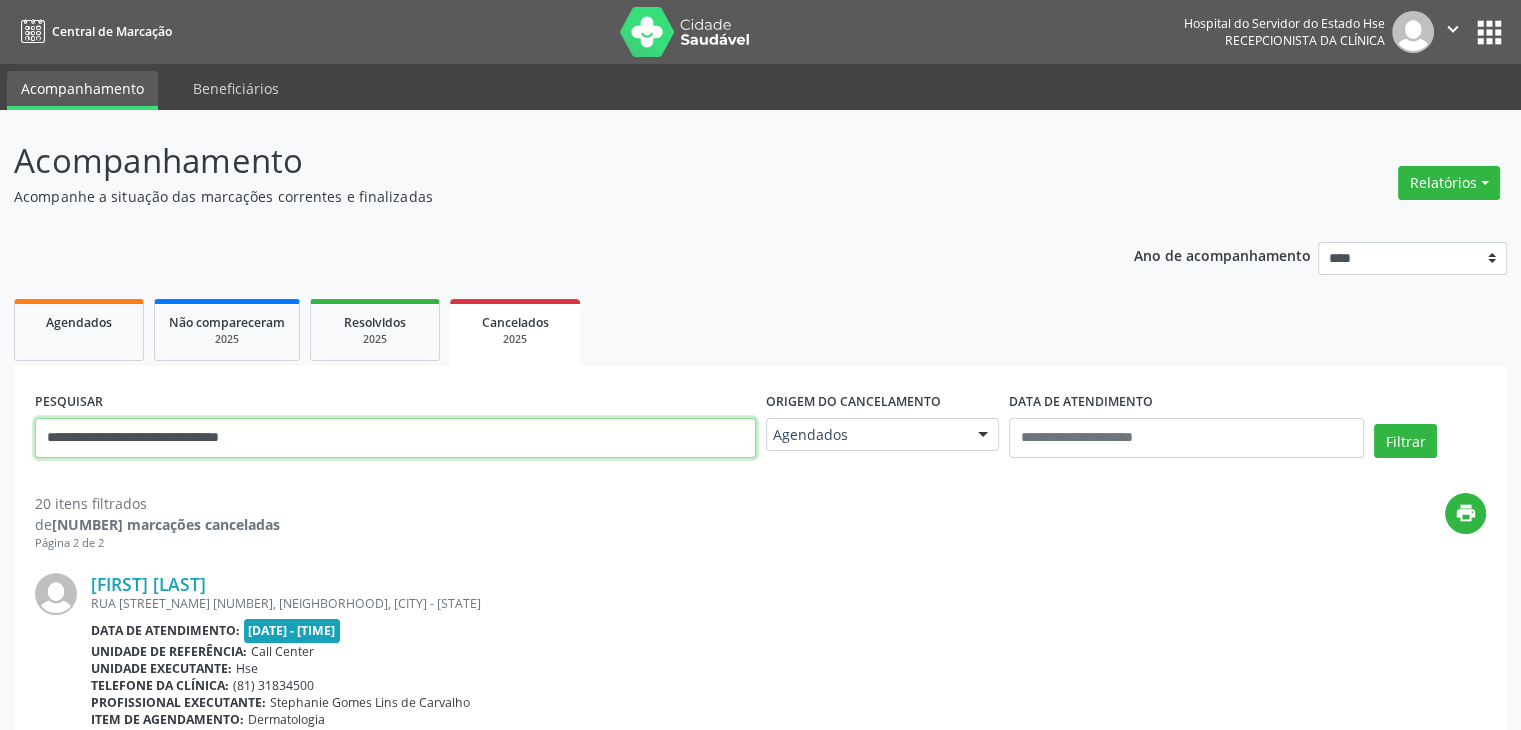 drag, startPoint x: 320, startPoint y: 426, endPoint x: 0, endPoint y: 418, distance: 320.09998 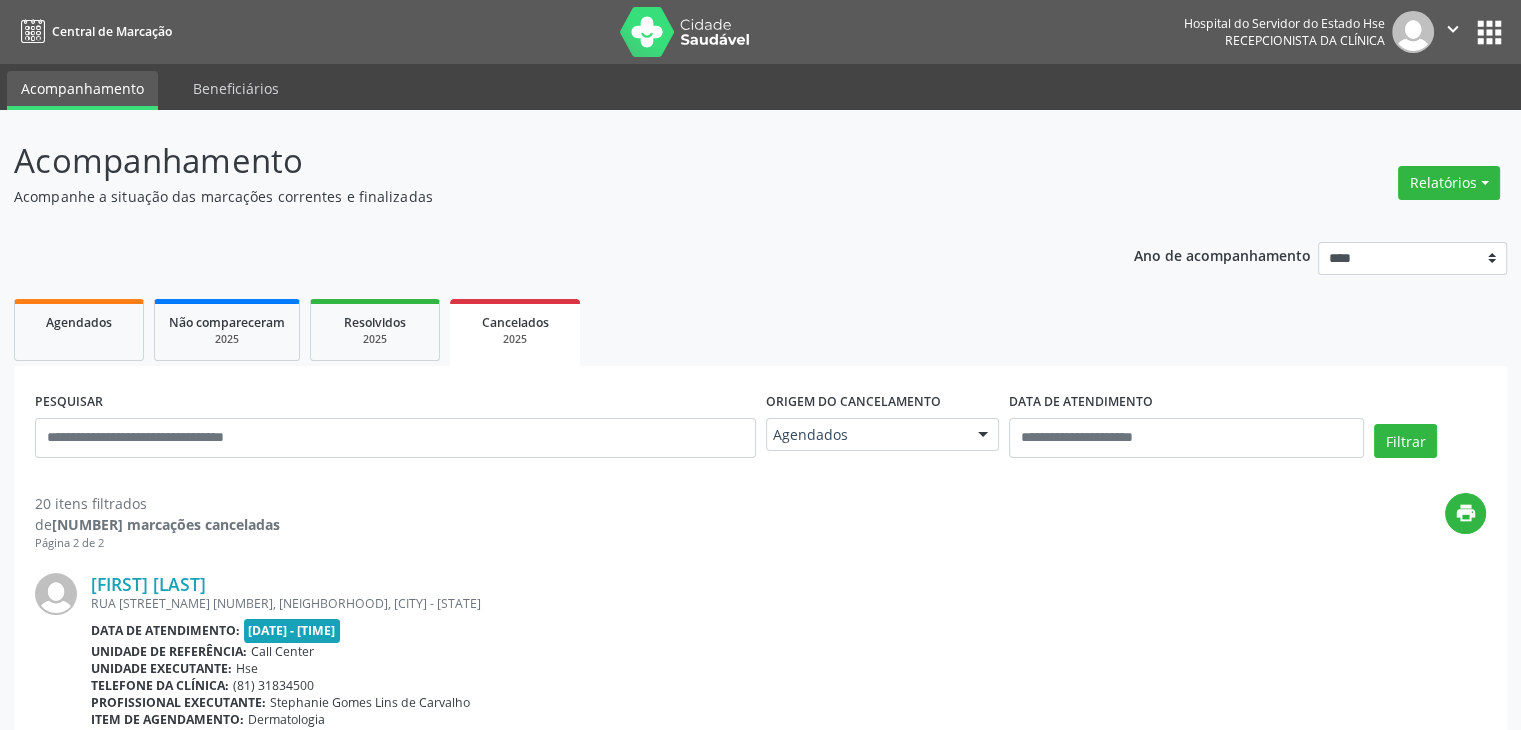 click on "Ano de acompanhamento
**** **** **** **** ****" at bounding box center (1320, 261) 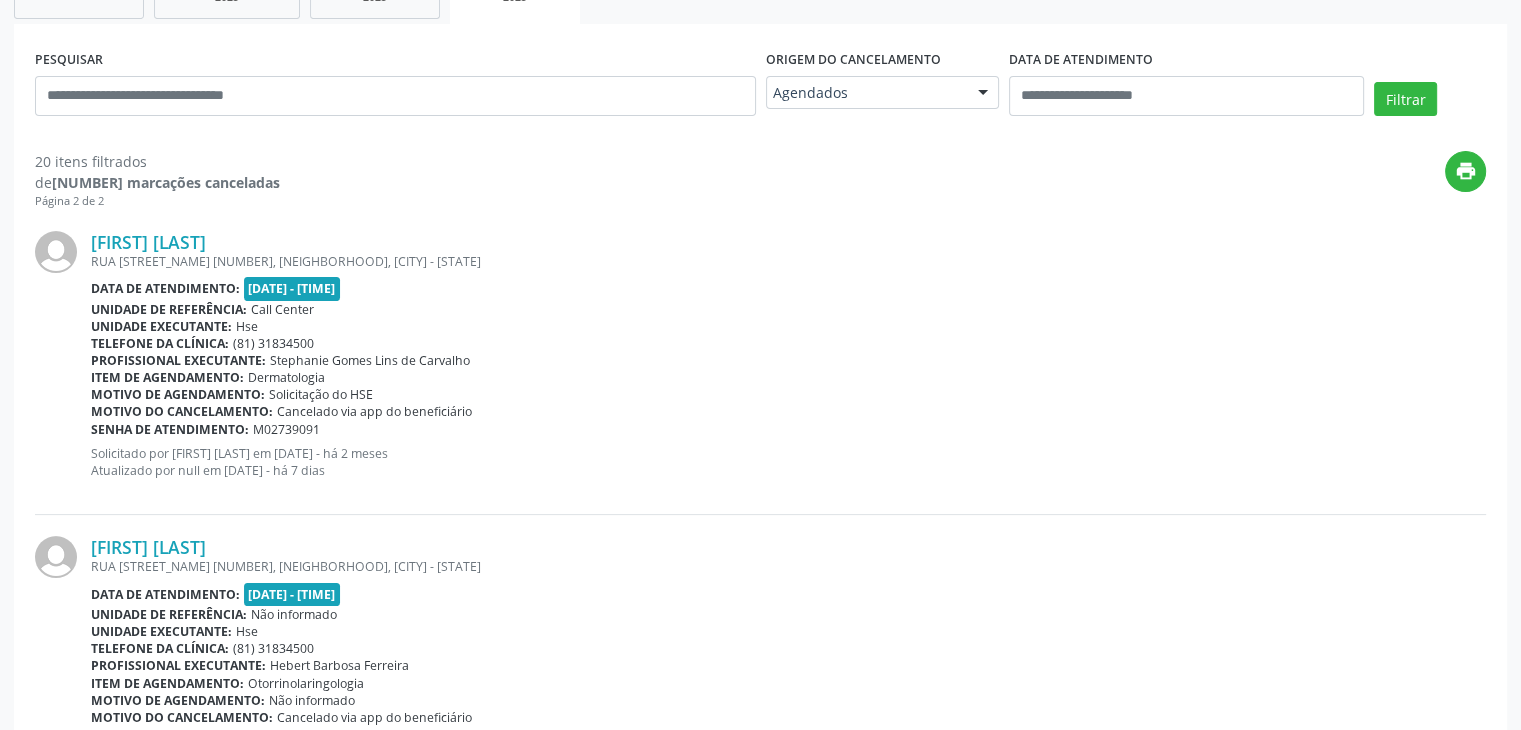 scroll, scrollTop: 0, scrollLeft: 0, axis: both 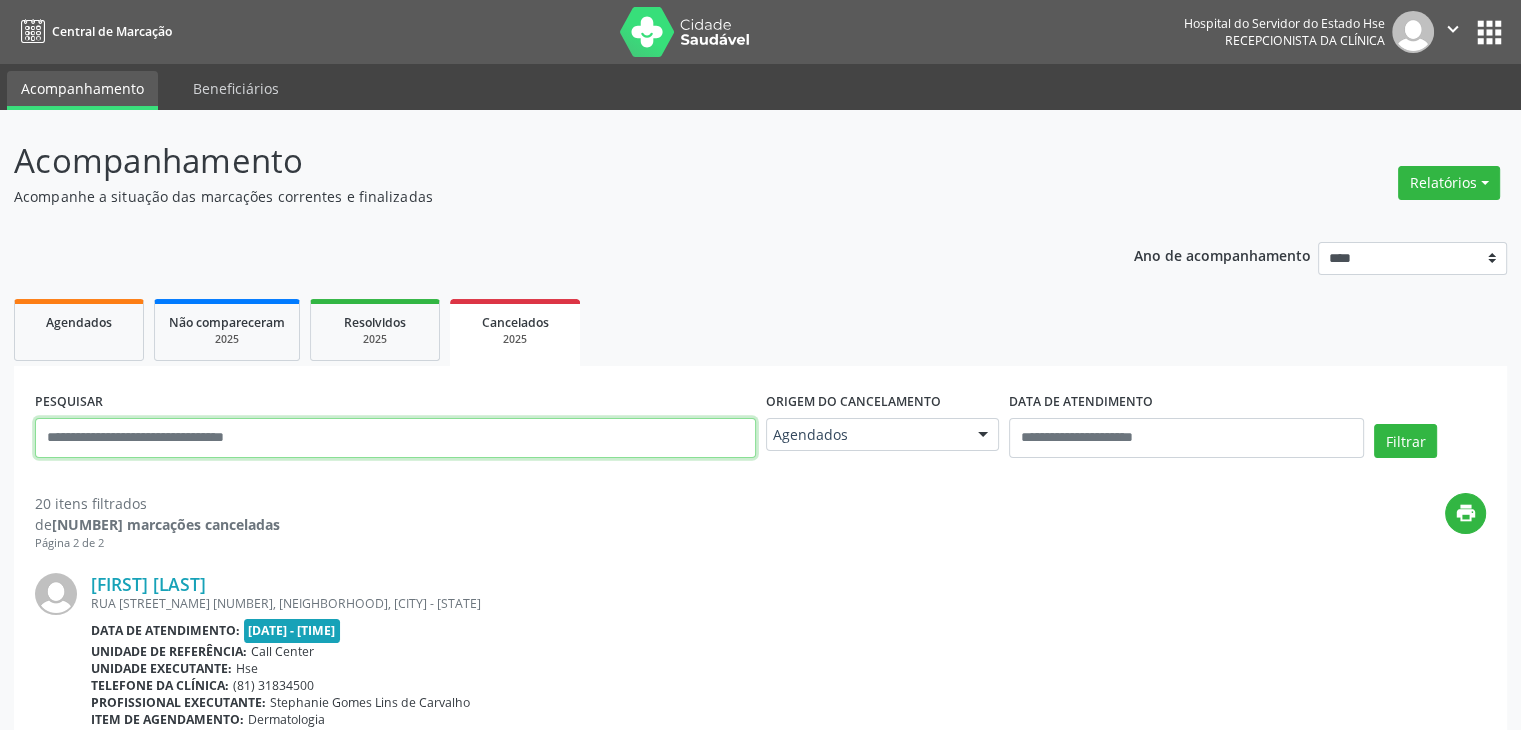 click at bounding box center [395, 438] 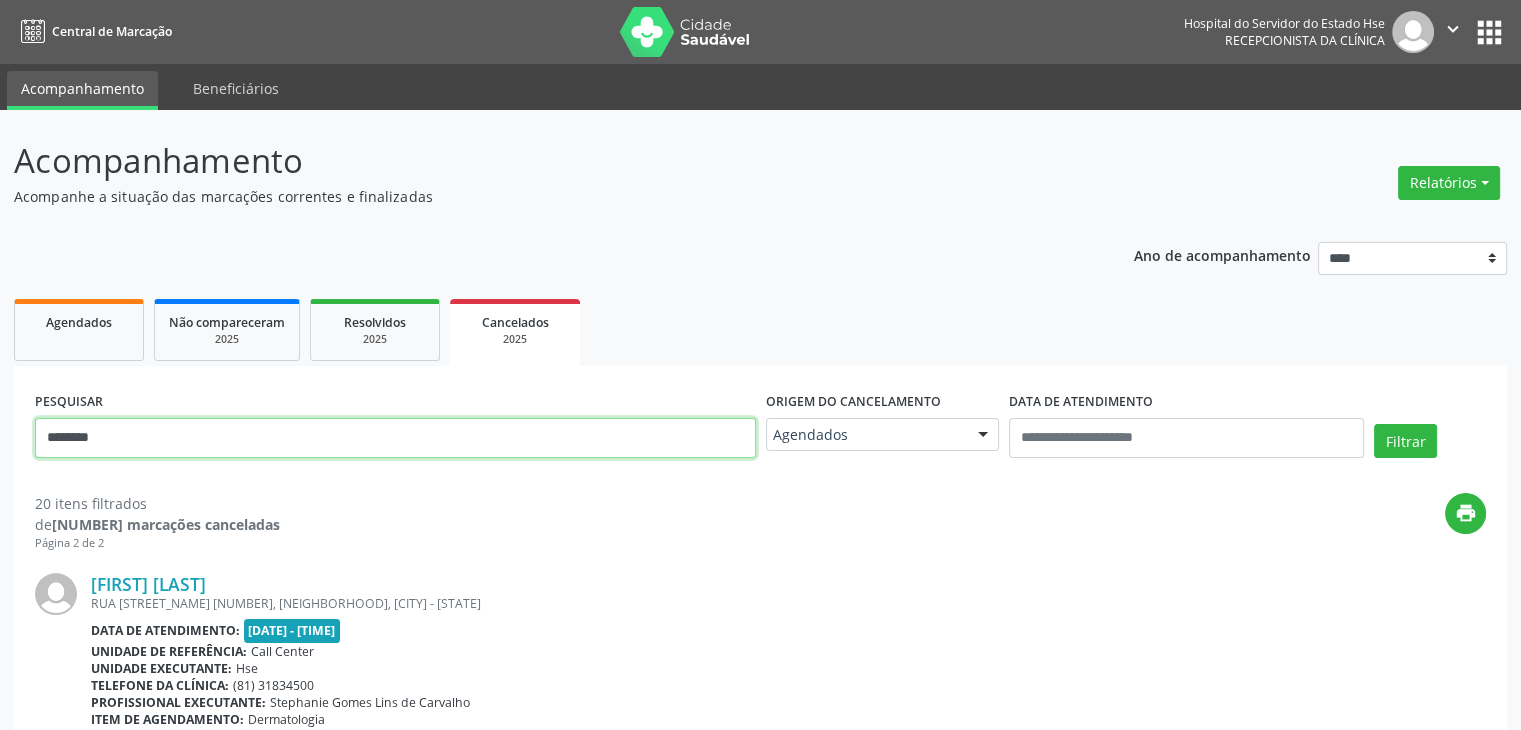 click on "Filtrar" at bounding box center [1405, 441] 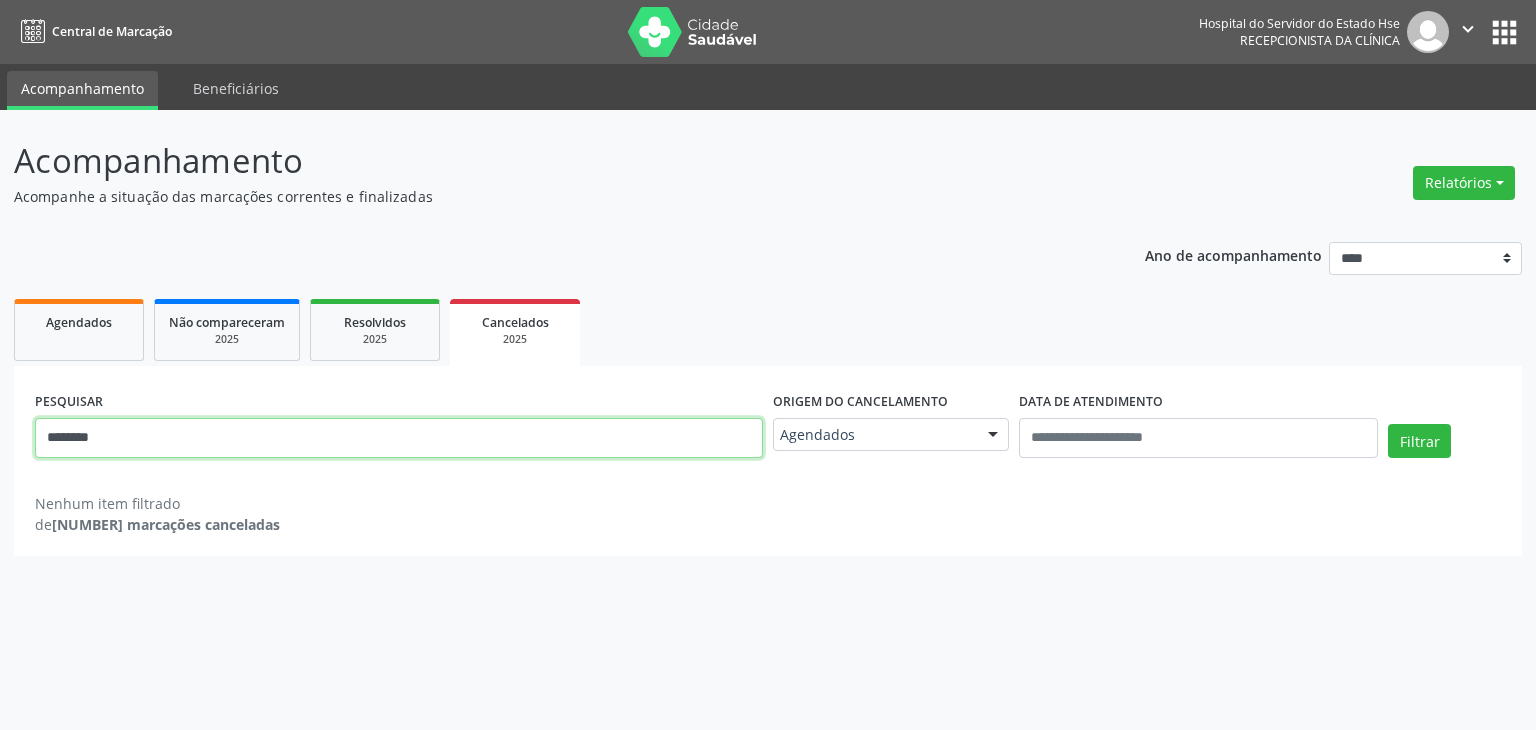 click on "********" at bounding box center [399, 438] 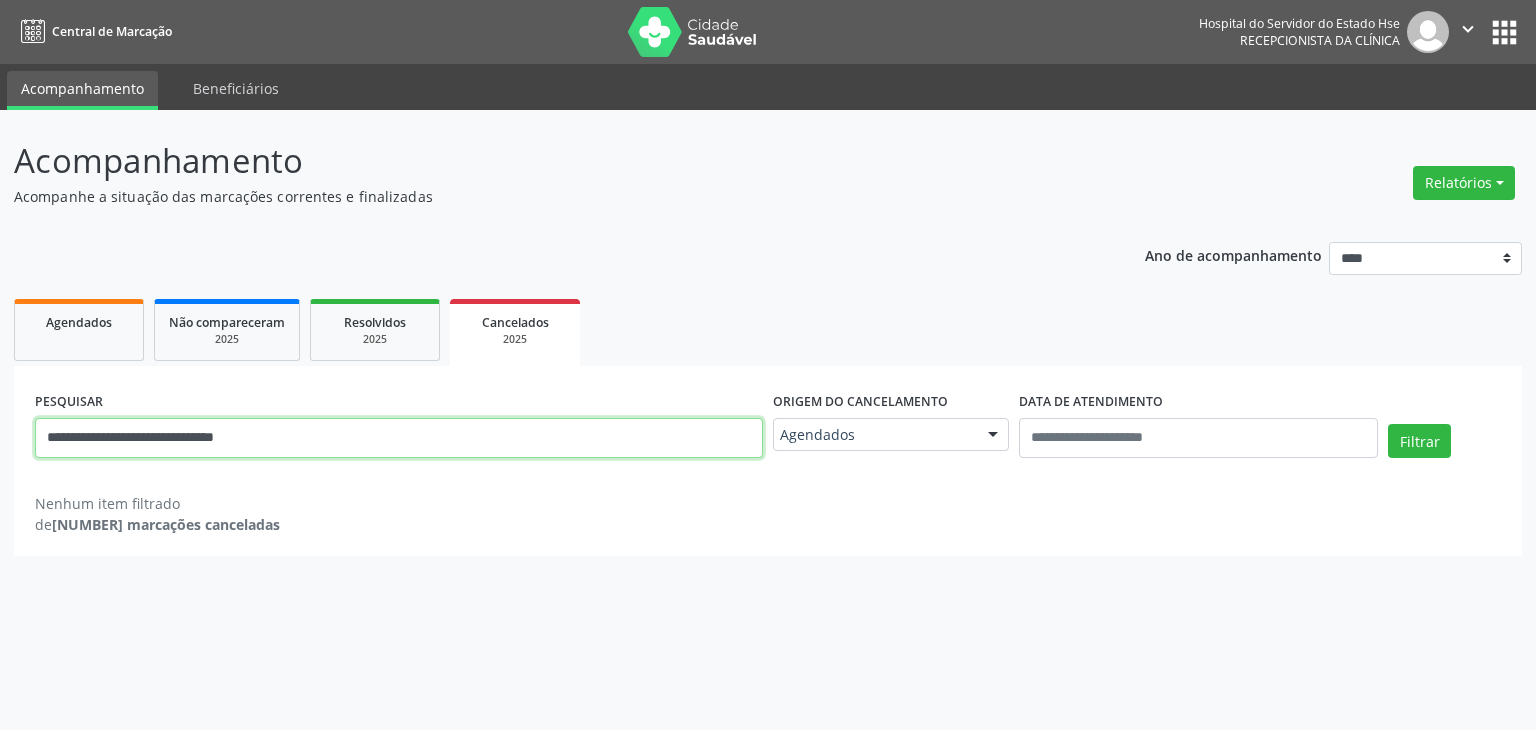 type on "**********" 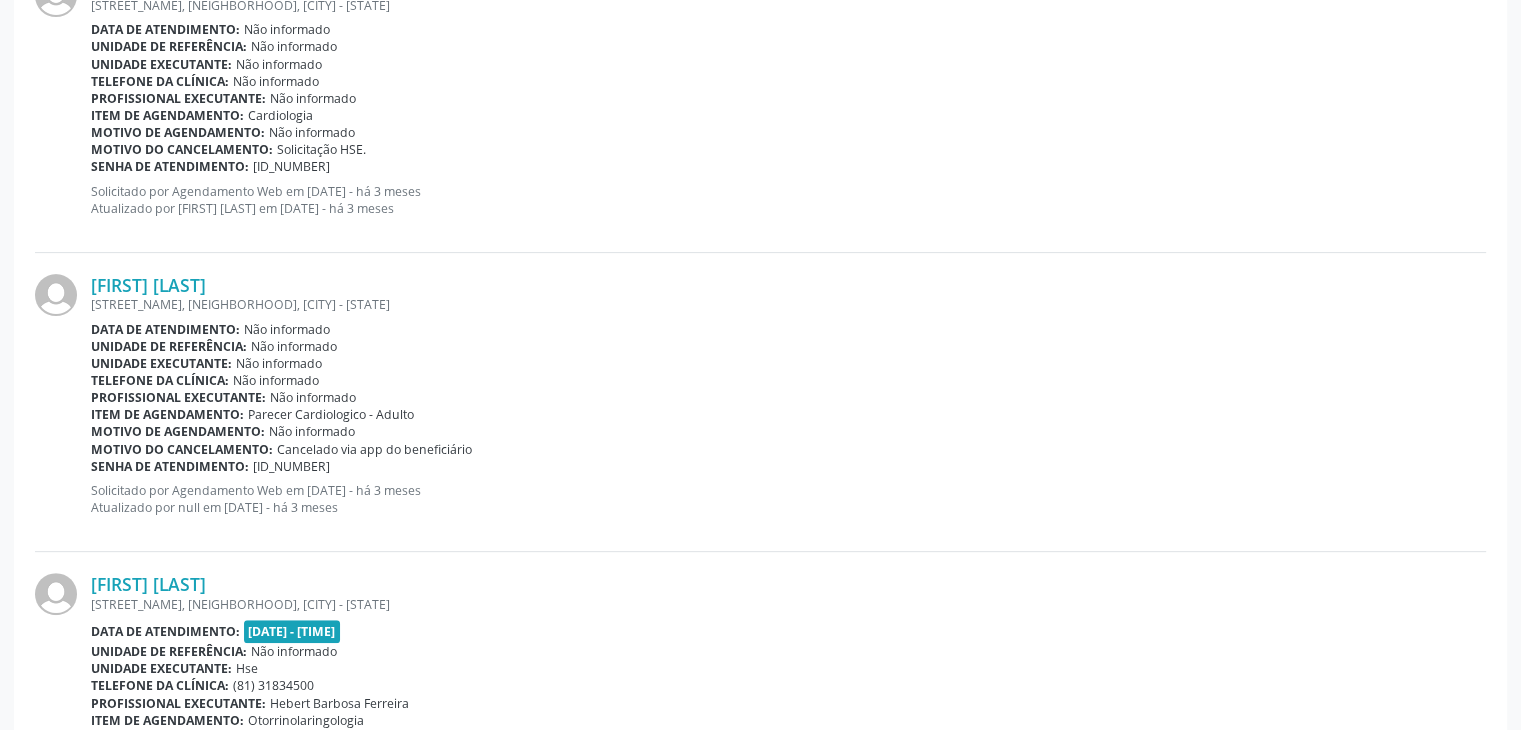 scroll, scrollTop: 759, scrollLeft: 0, axis: vertical 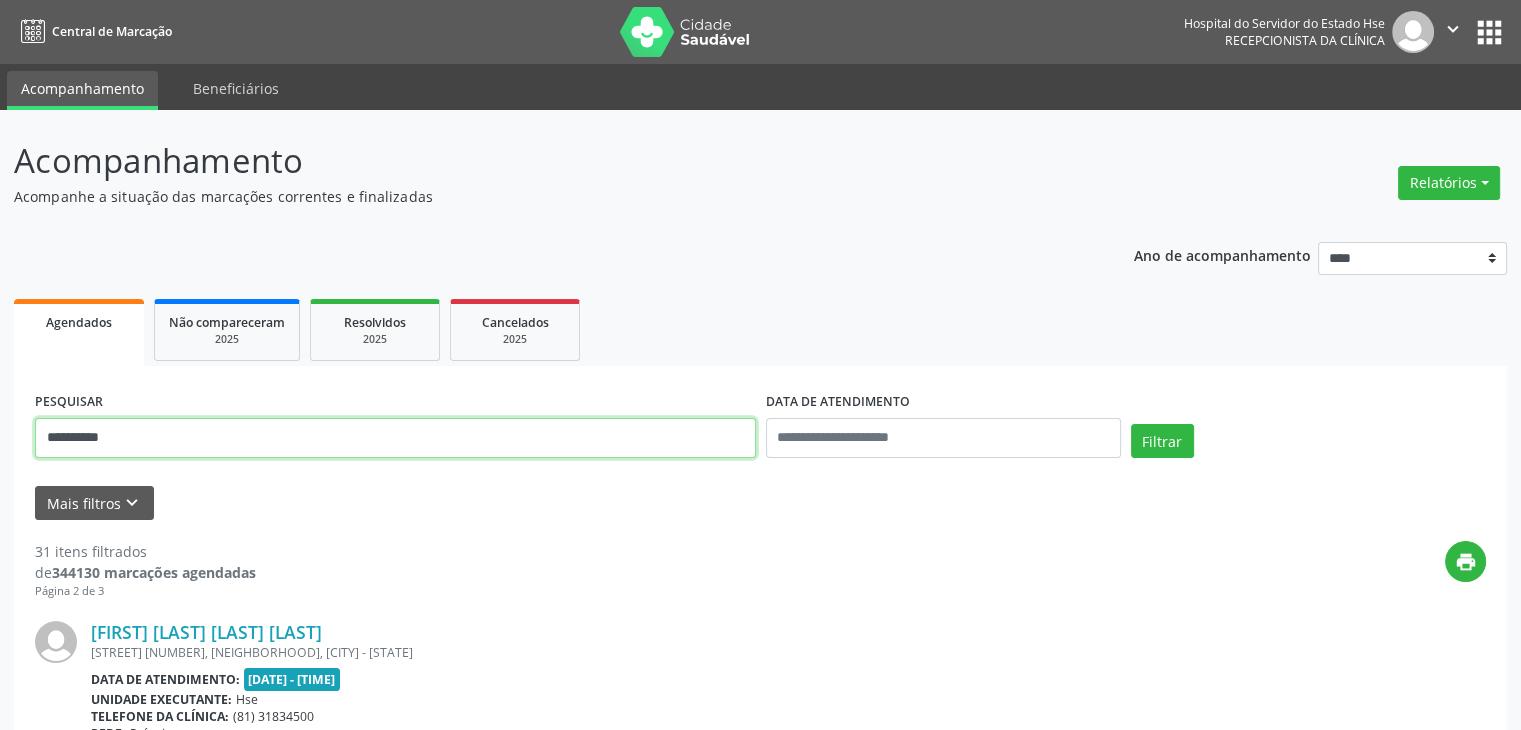 click on "**********" at bounding box center (395, 438) 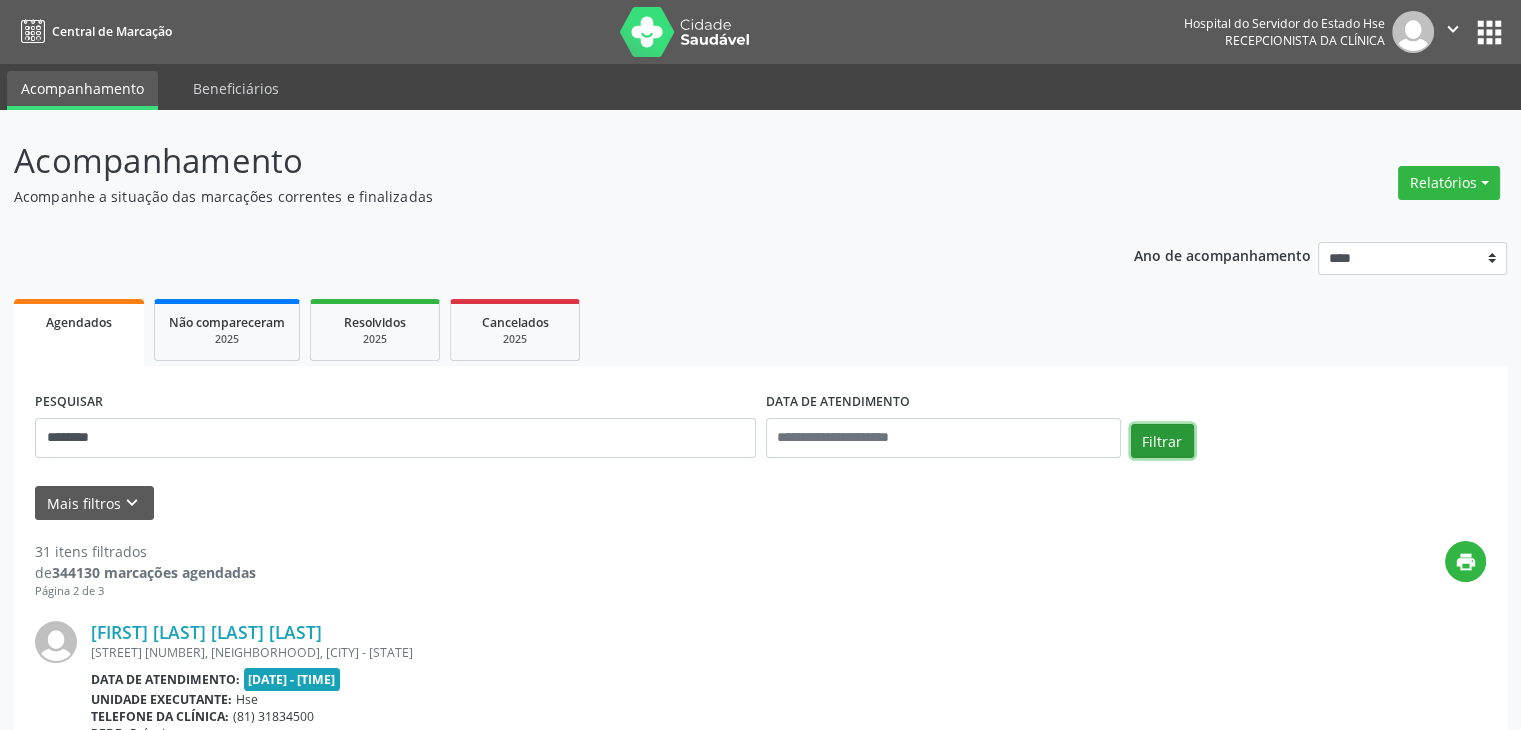 drag, startPoint x: 300, startPoint y: 429, endPoint x: 1168, endPoint y: 429, distance: 868 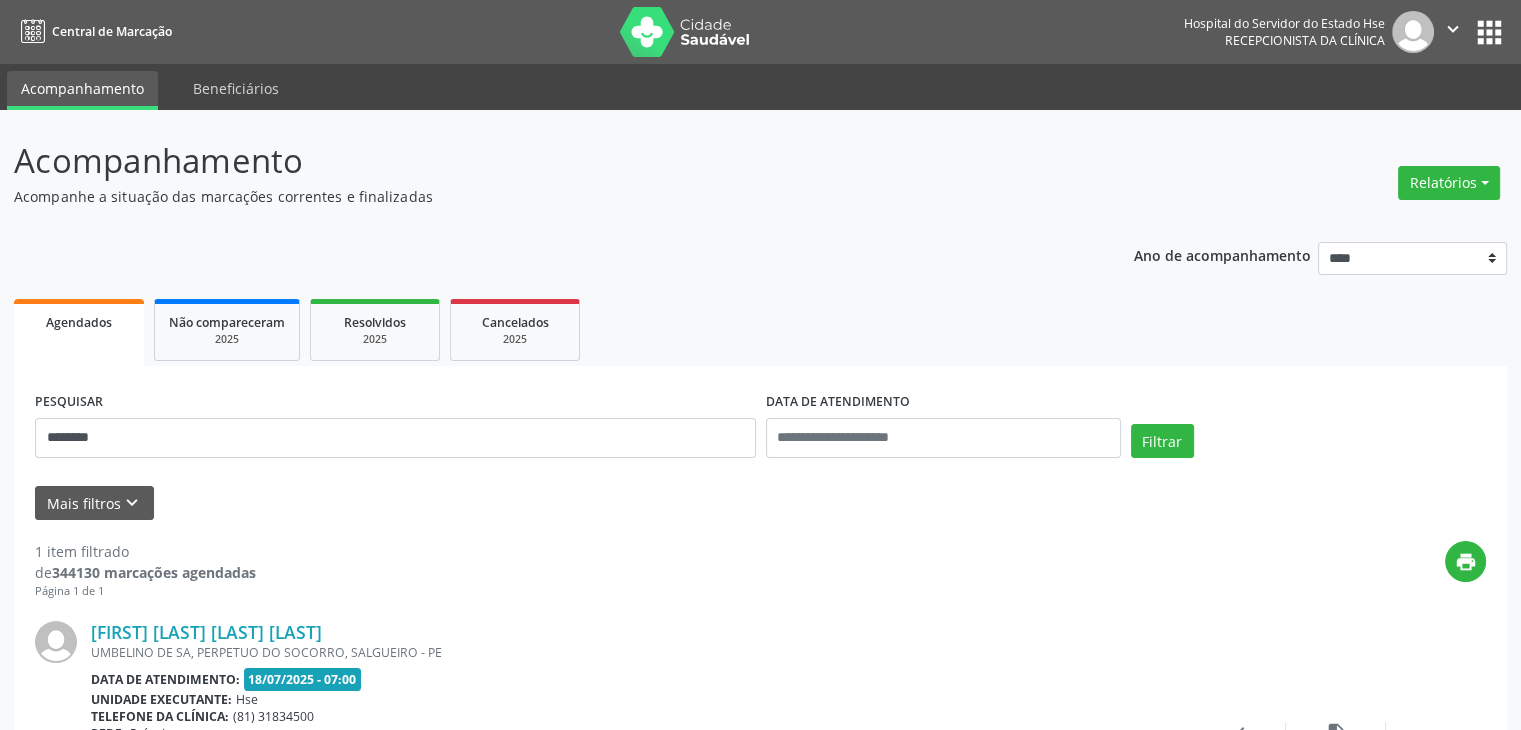 scroll, scrollTop: 192, scrollLeft: 0, axis: vertical 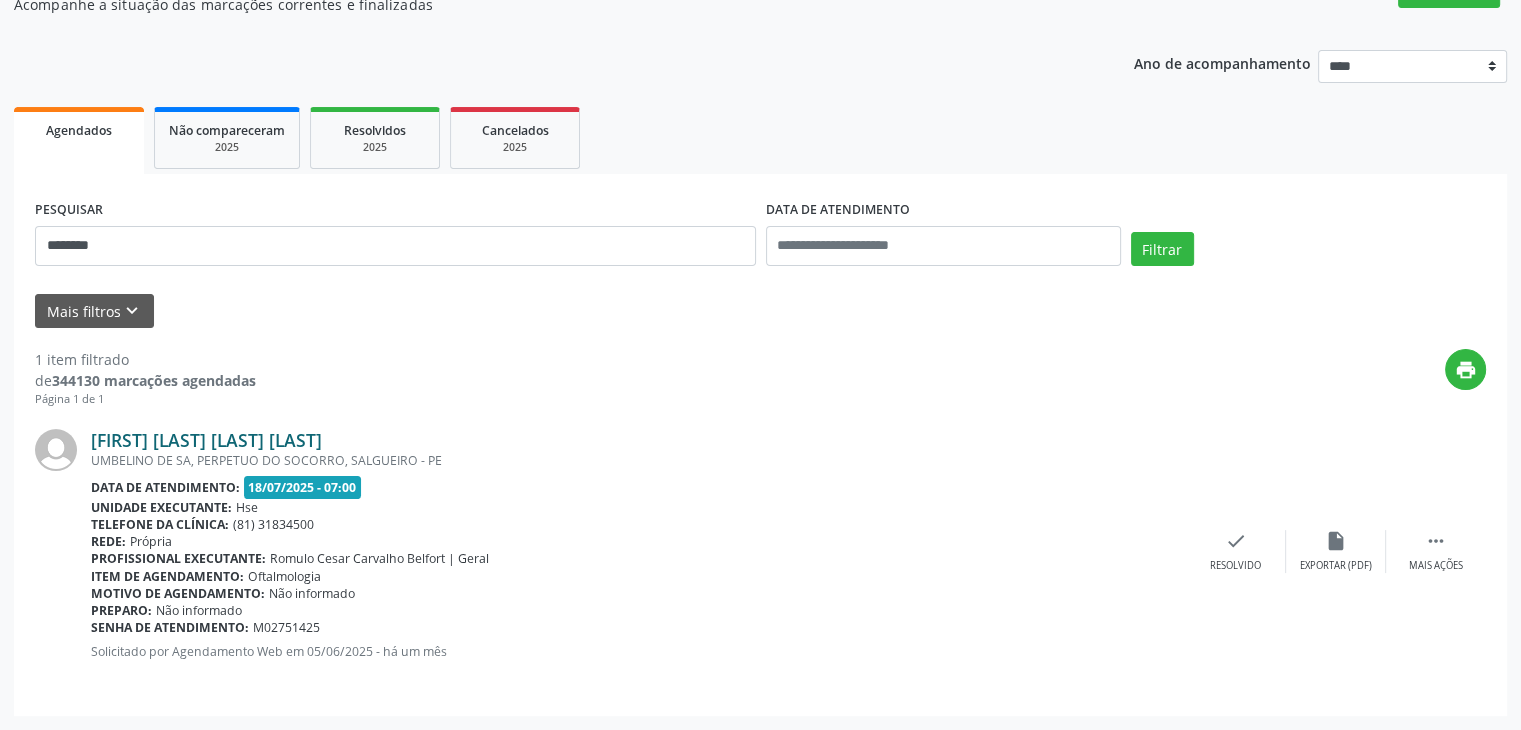 click on "Dviannya Samara Silva Barbosa" at bounding box center [206, 440] 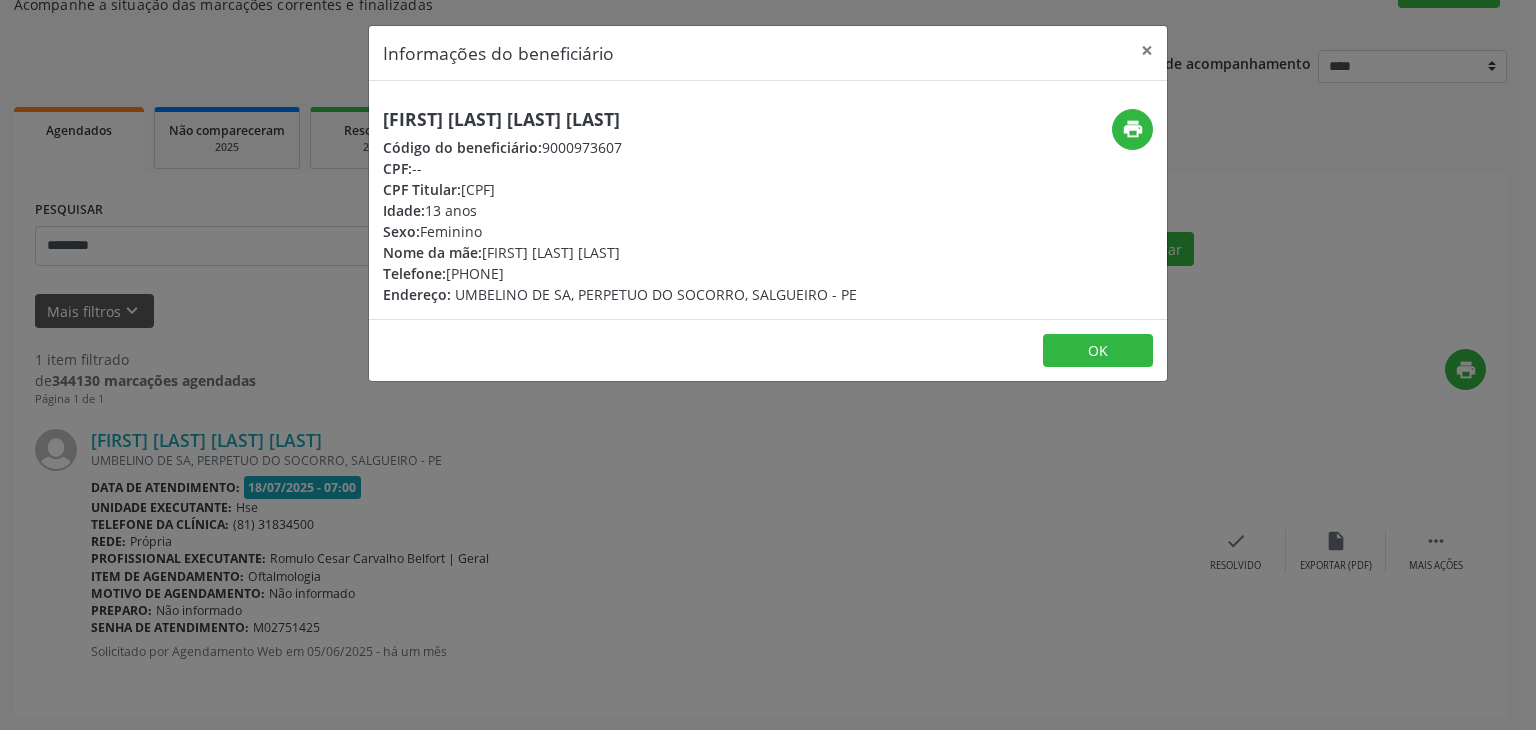 click on "Informações do beneficiário ×
Dviannya Samara Silva Barbosa
Código do beneficiário:
9000973607
CPF:
--
CPF Titular:
069.798.114-28
Idade:
13 anos
Sexo:
Feminino
Nome da mãe:
Sandra Pereira da Silva
Telefone:
(87) 98105-1987
Endereço:
UMBELINO DE SA, PERPETUO DO SOCORRO, SALGUEIRO - PE
print OK" at bounding box center (768, 365) 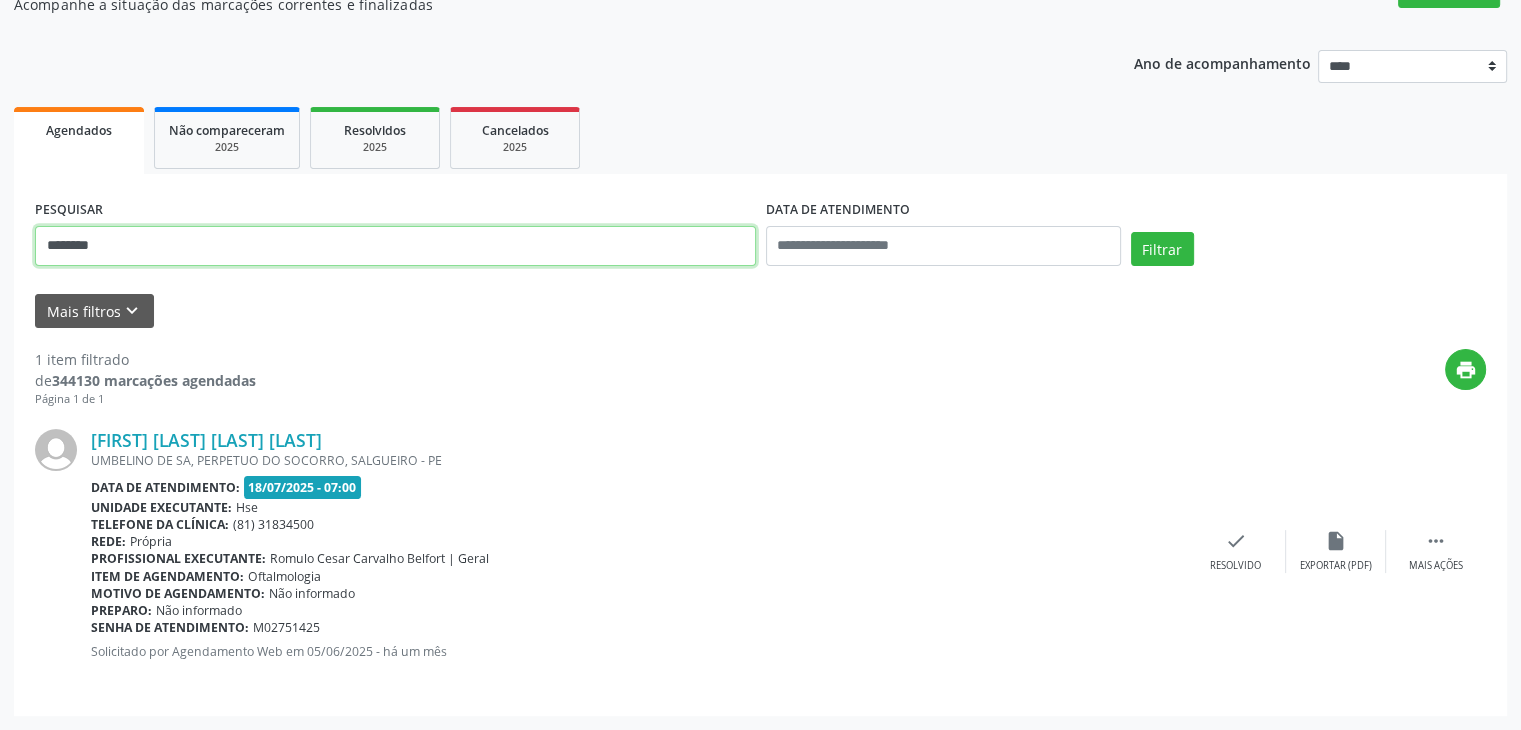 click on "********" at bounding box center [395, 246] 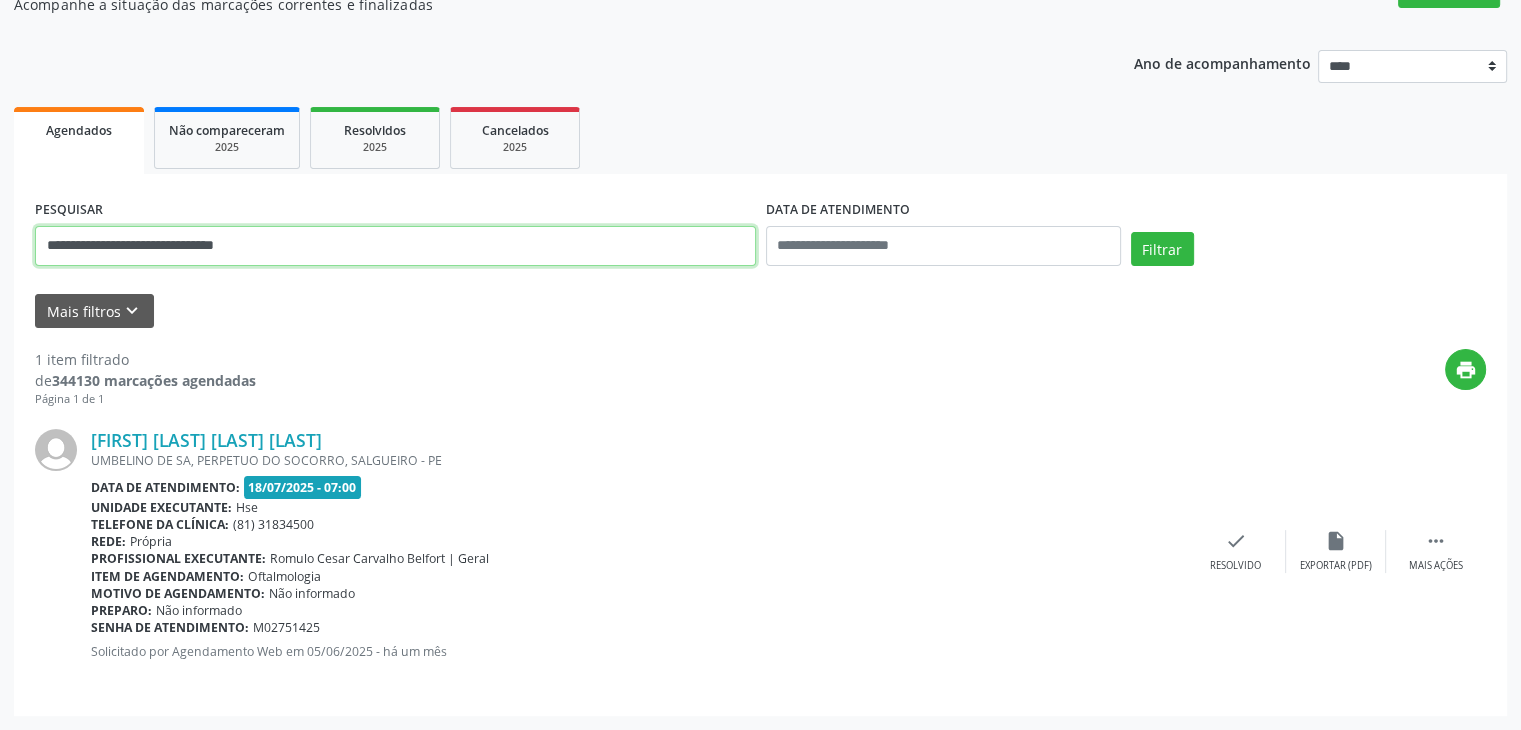 type on "**********" 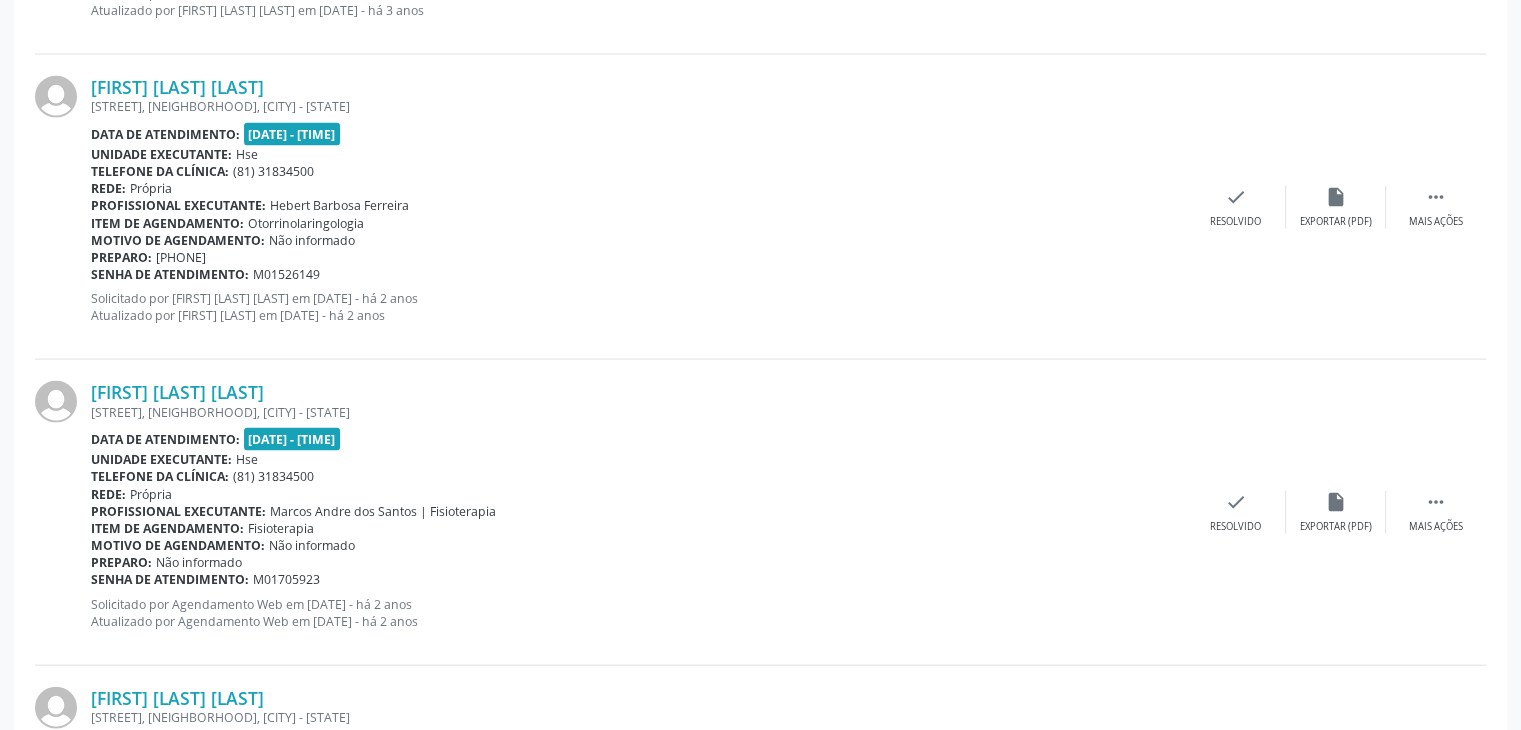 scroll, scrollTop: 4538, scrollLeft: 0, axis: vertical 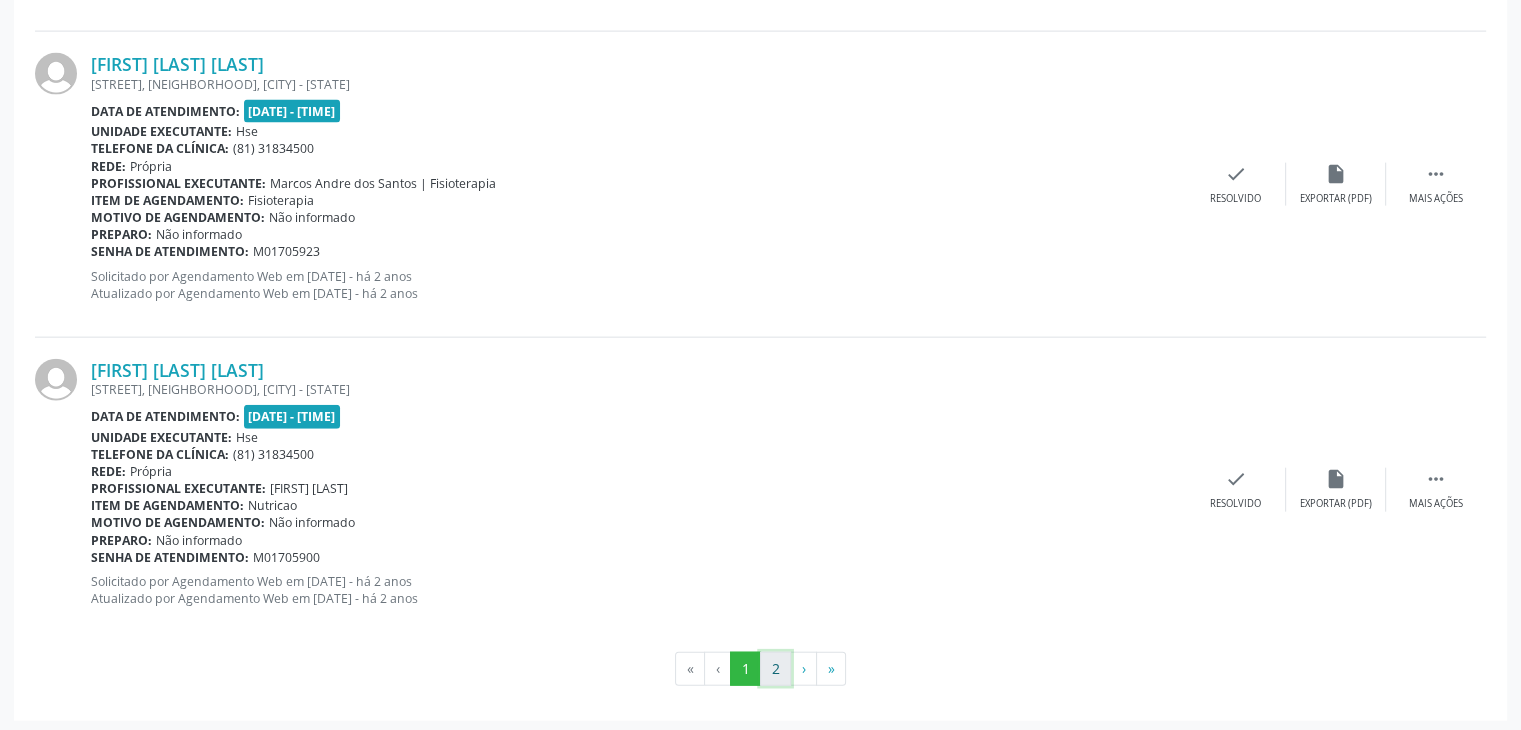 click on "2" at bounding box center (775, 669) 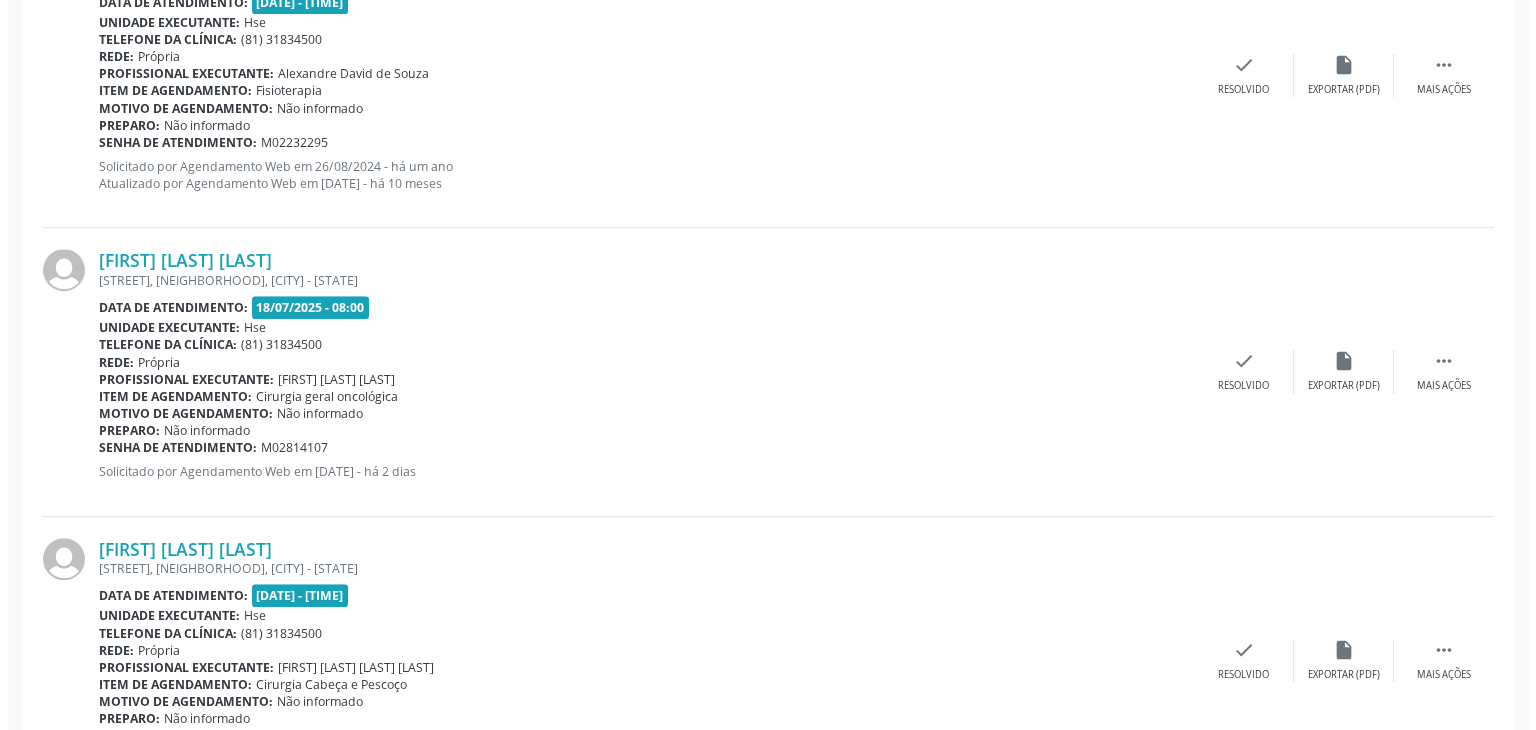 scroll, scrollTop: 1231, scrollLeft: 0, axis: vertical 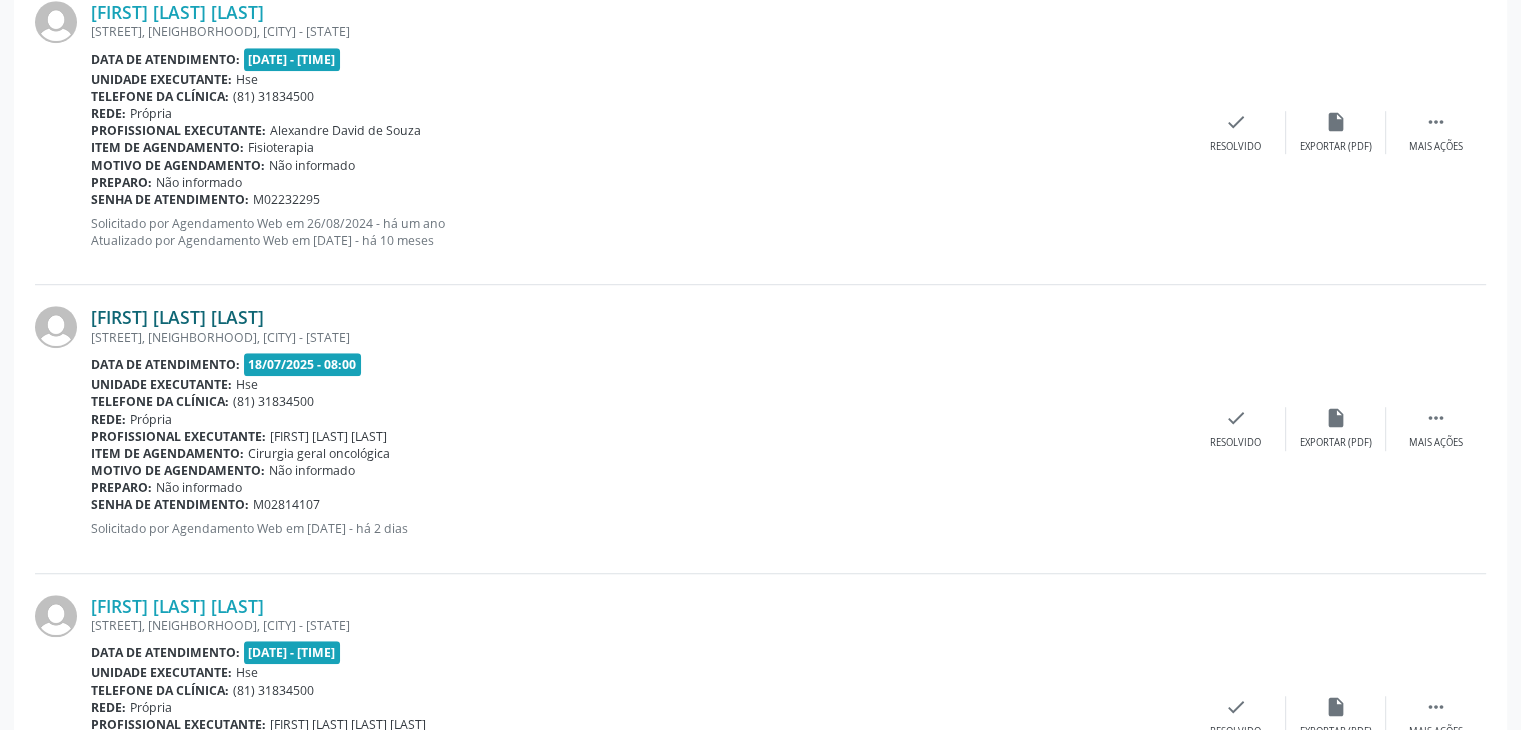 click on "Pedro de Alcantara Ferreira Paiva" at bounding box center (177, 317) 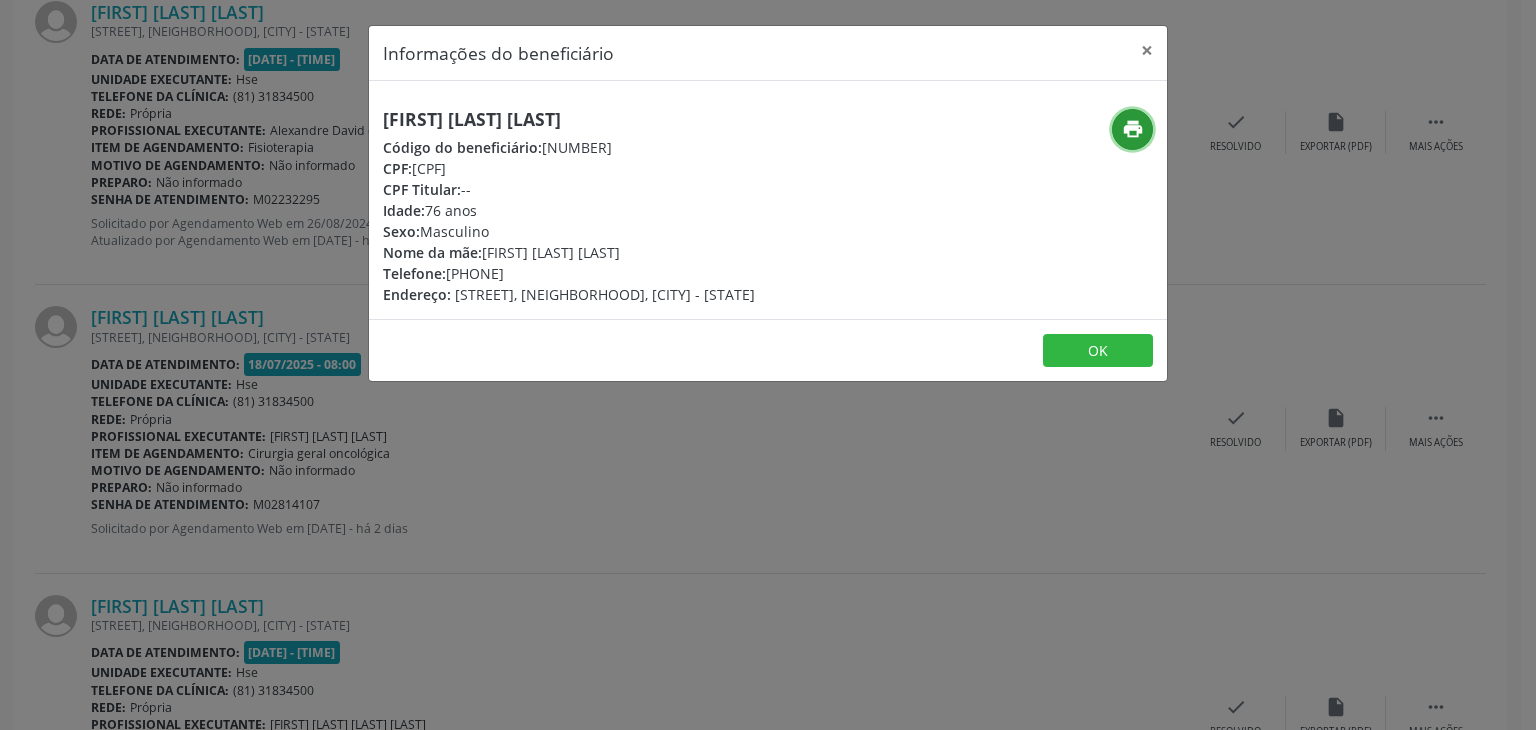 click on "print" at bounding box center (1133, 129) 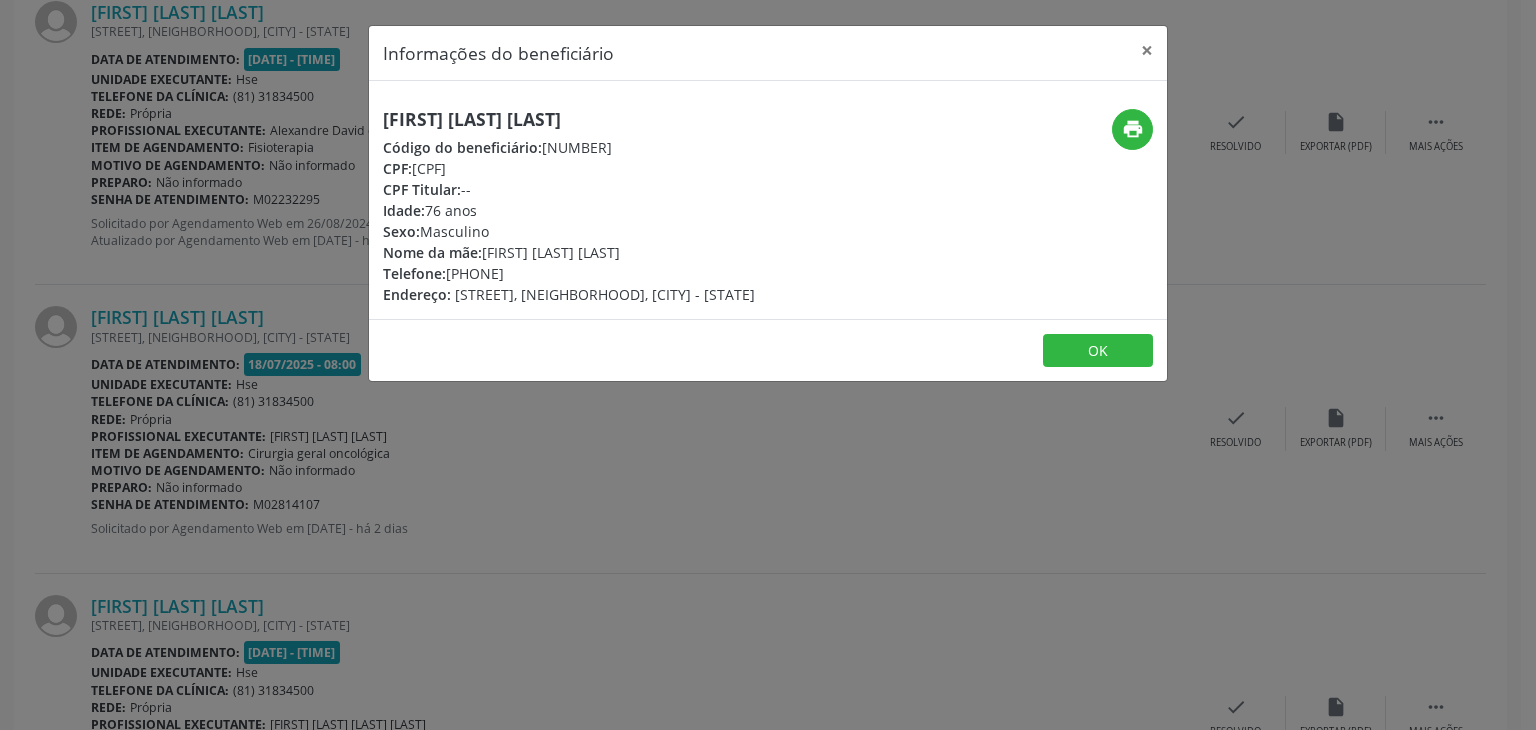 click on "Pedro de Alcantara Ferreira Paiva" at bounding box center (569, 119) 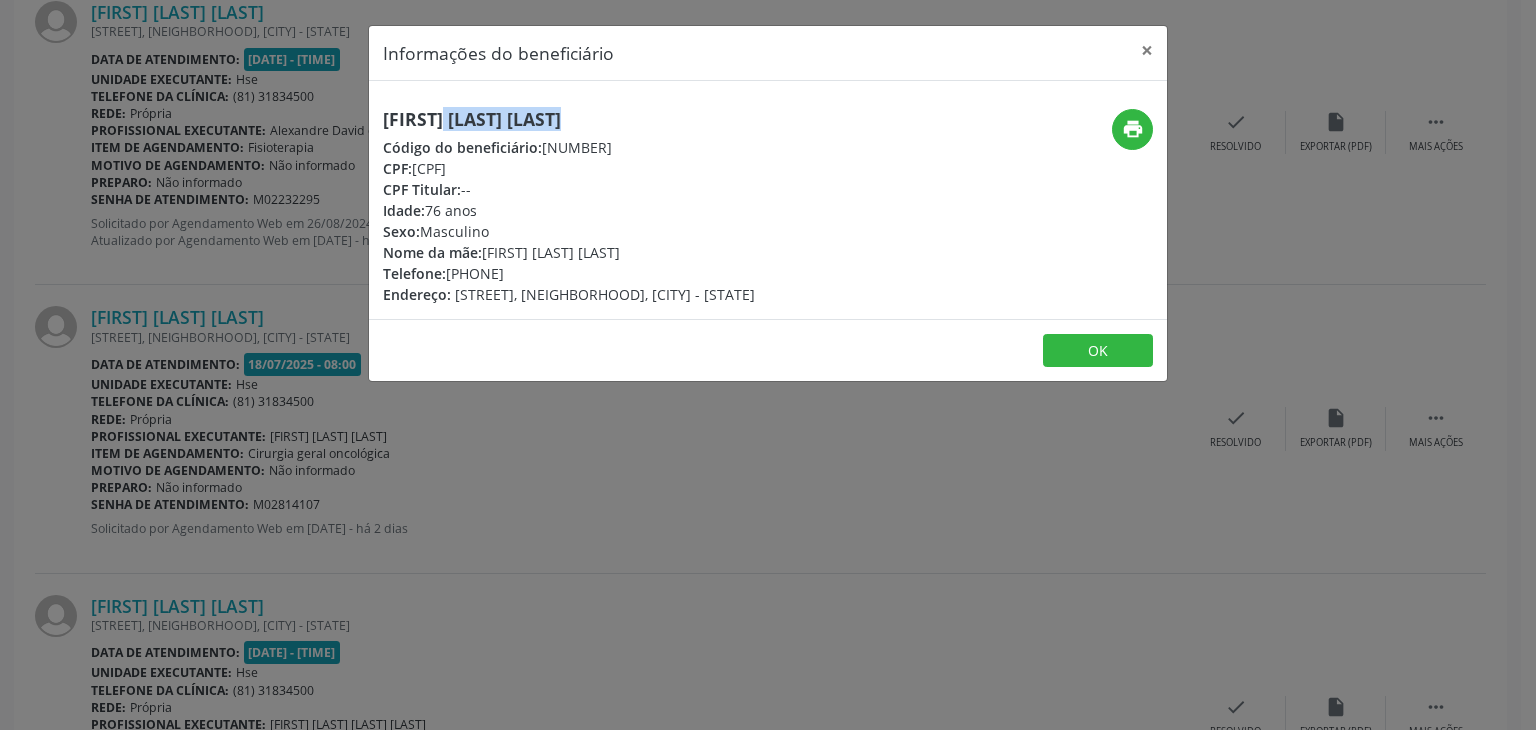 click on "Pedro de Alcantara Ferreira Paiva" at bounding box center [569, 119] 